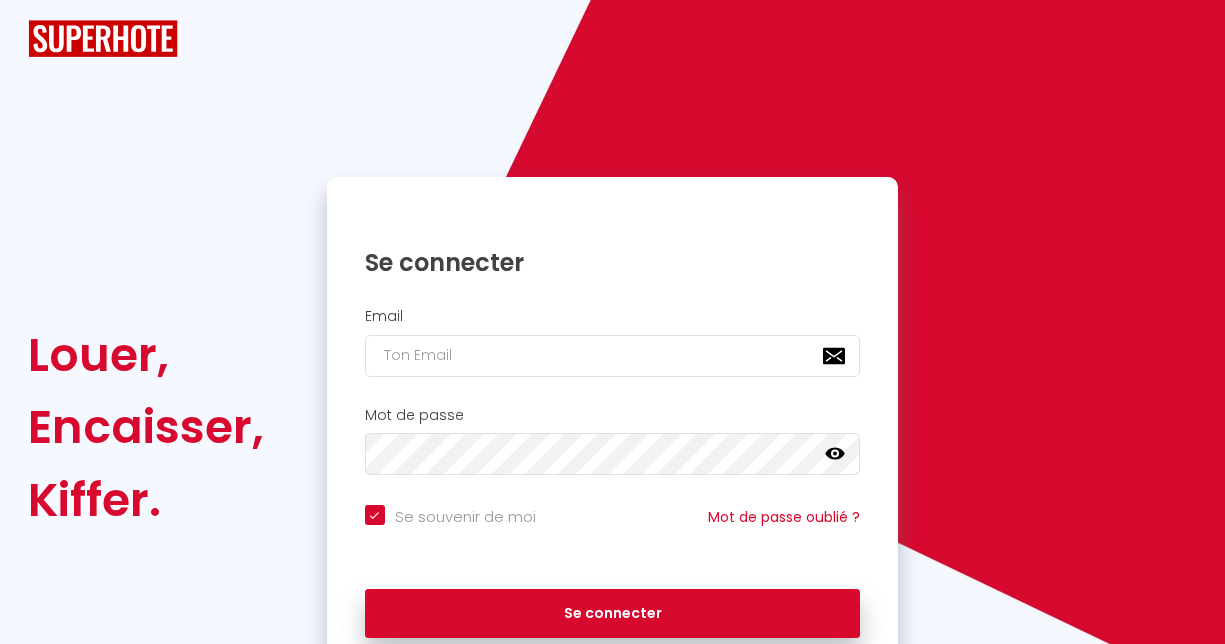checkbox on "true" 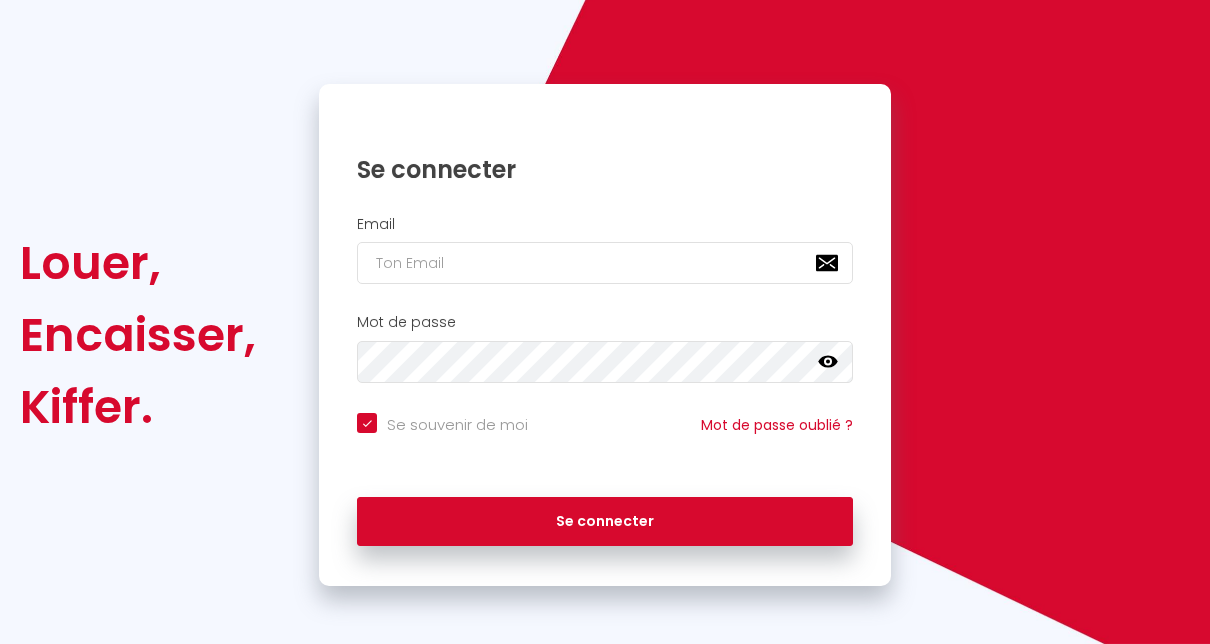 scroll, scrollTop: 131, scrollLeft: 0, axis: vertical 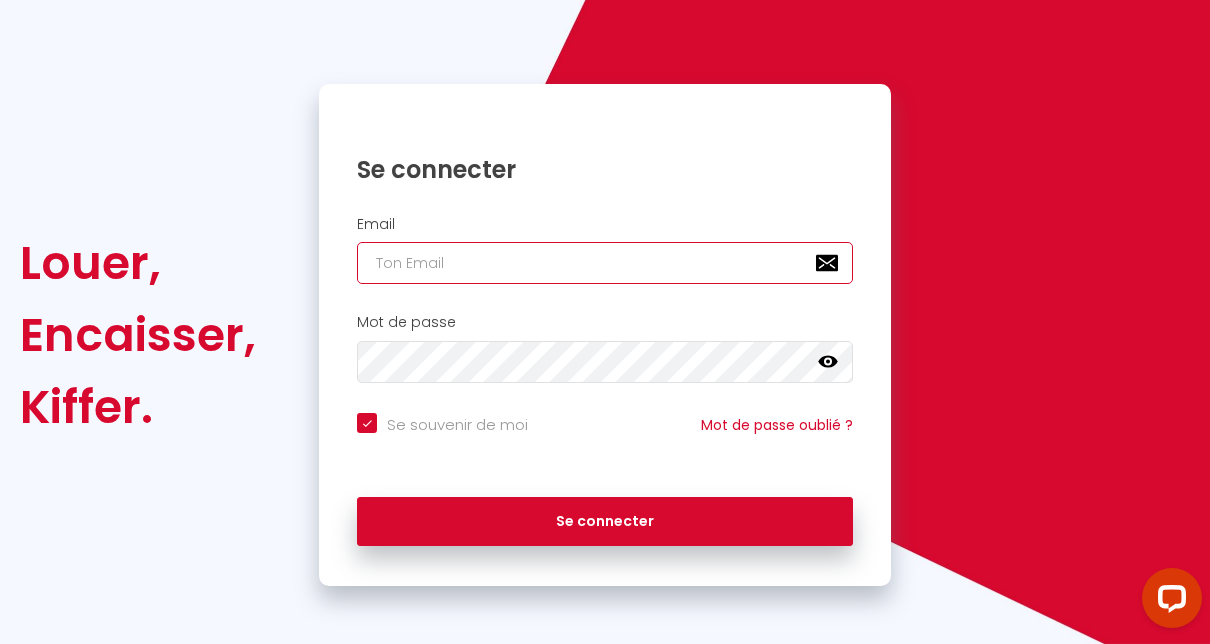 click at bounding box center (605, 263) 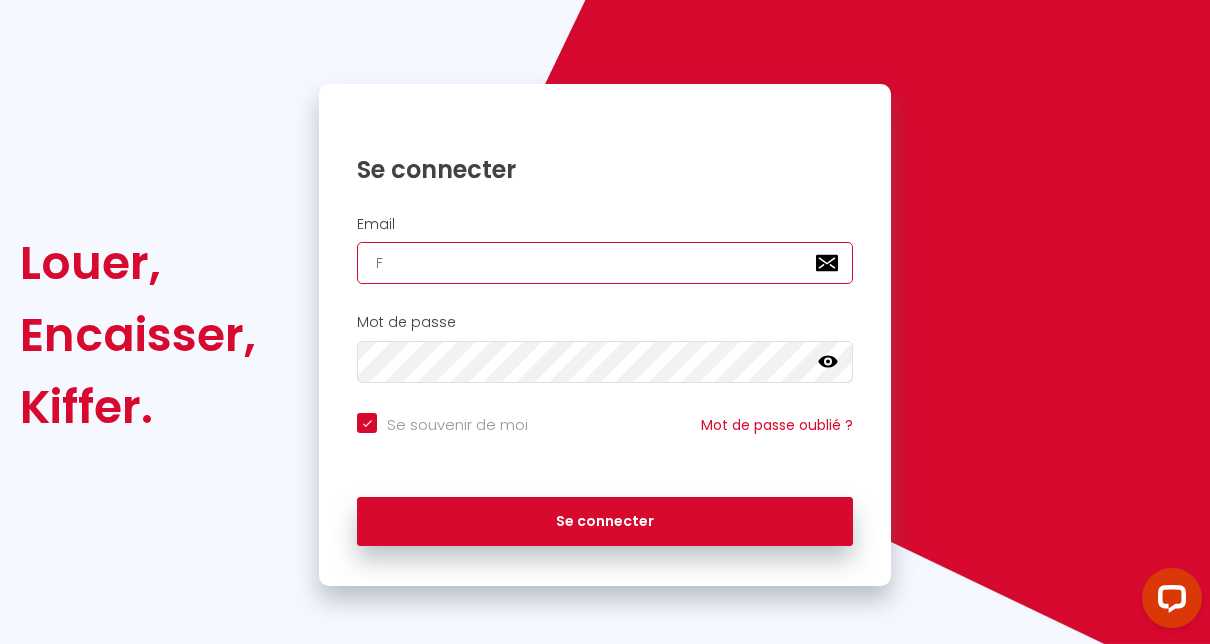 checkbox on "true" 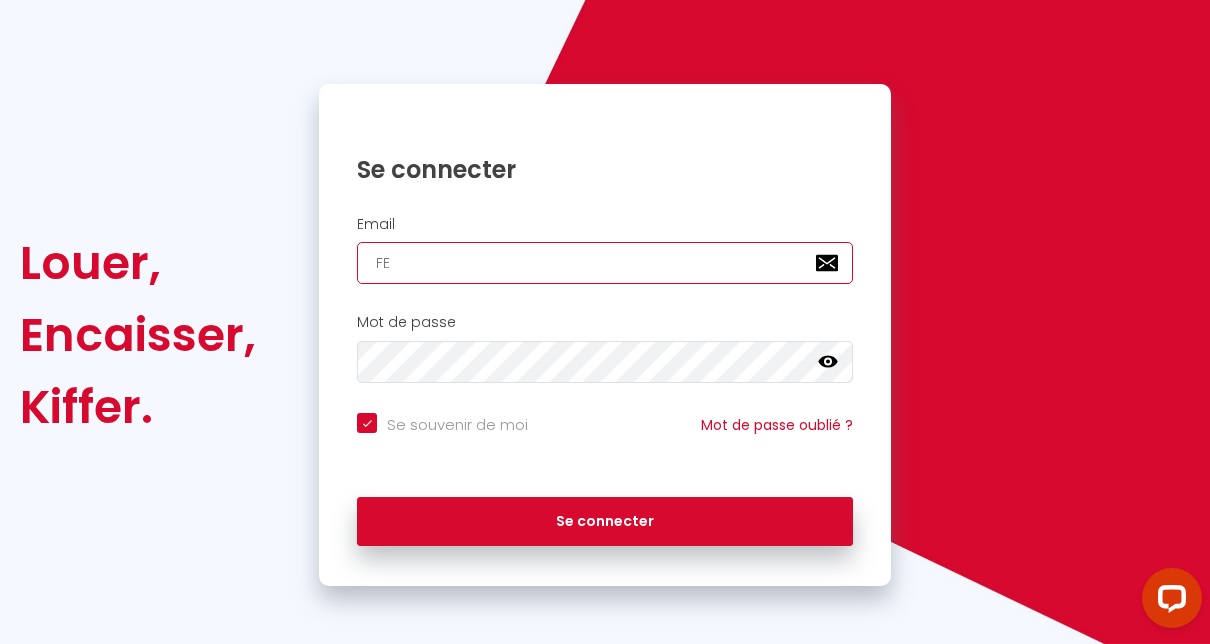 checkbox on "true" 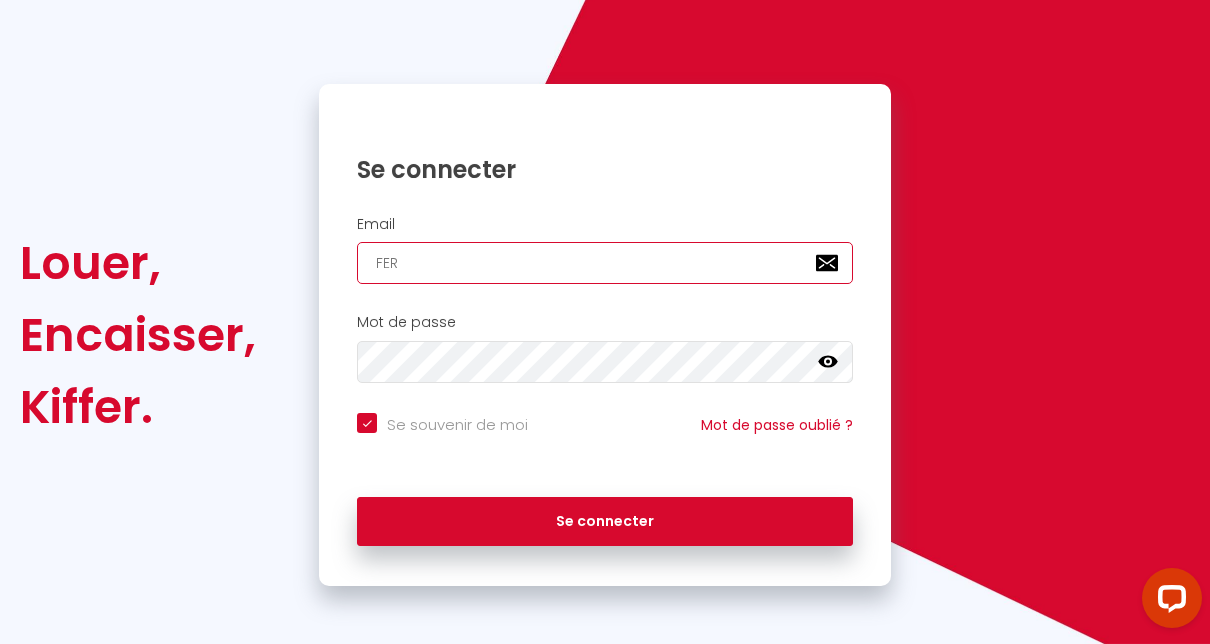 checkbox on "true" 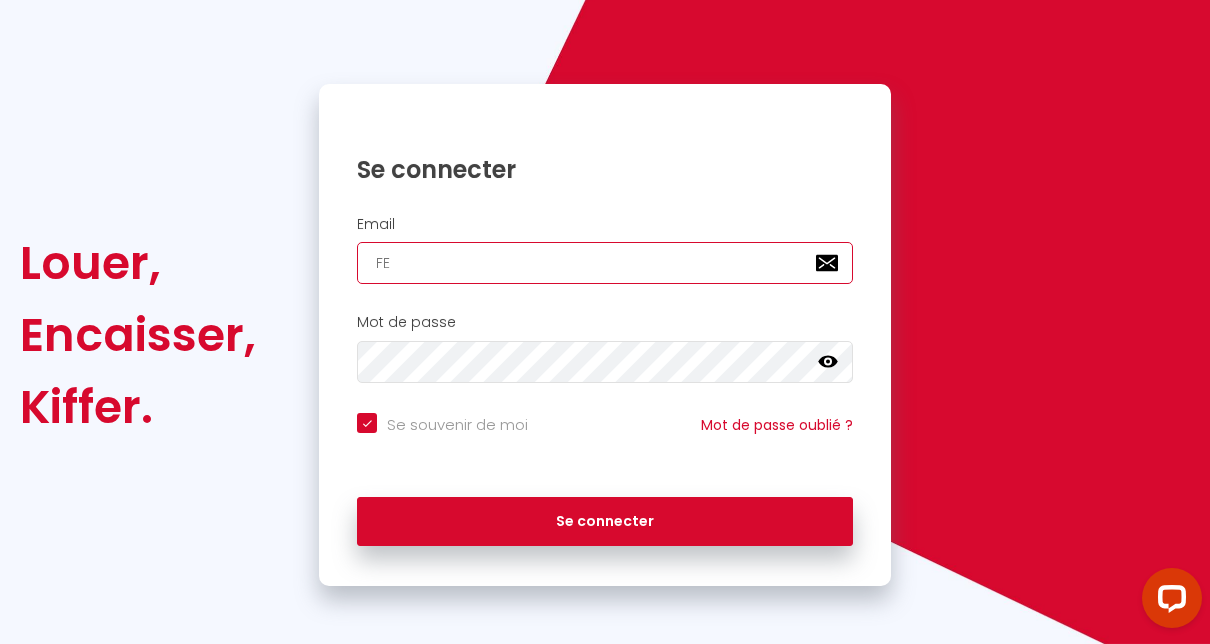 checkbox on "true" 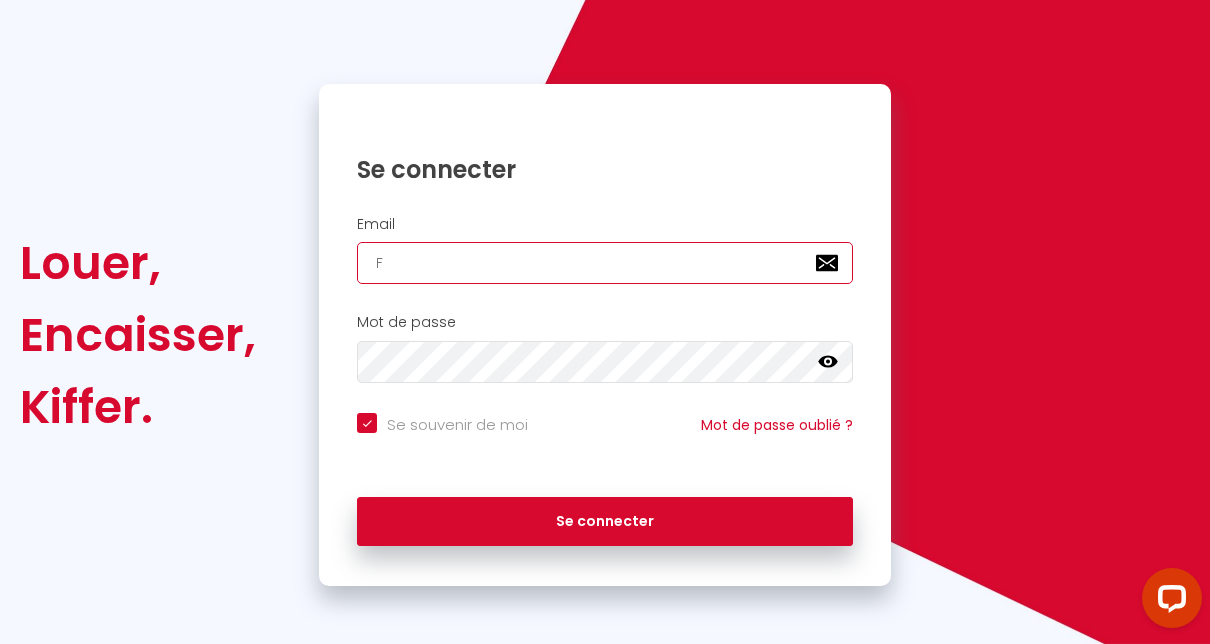 checkbox on "true" 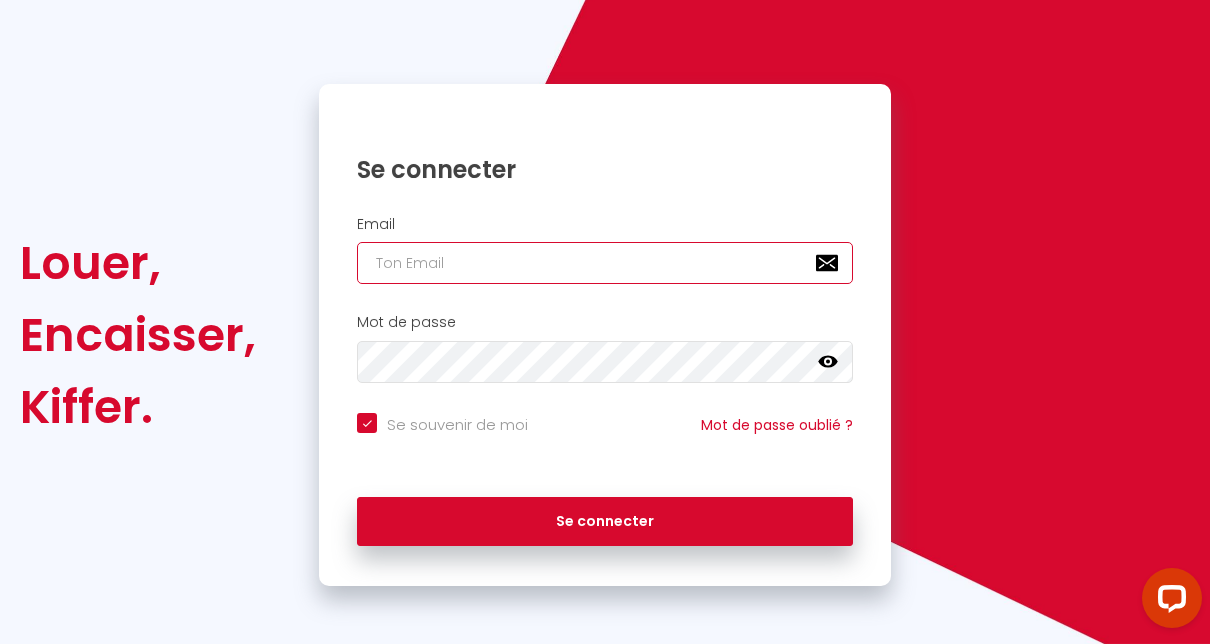 checkbox on "true" 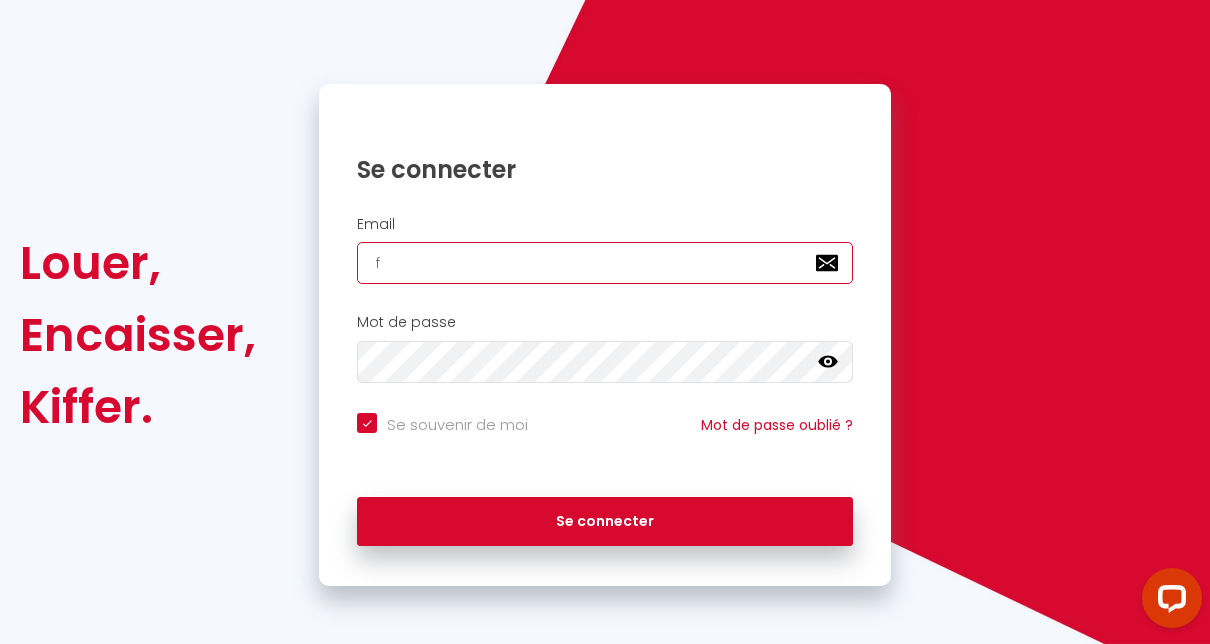 checkbox on "true" 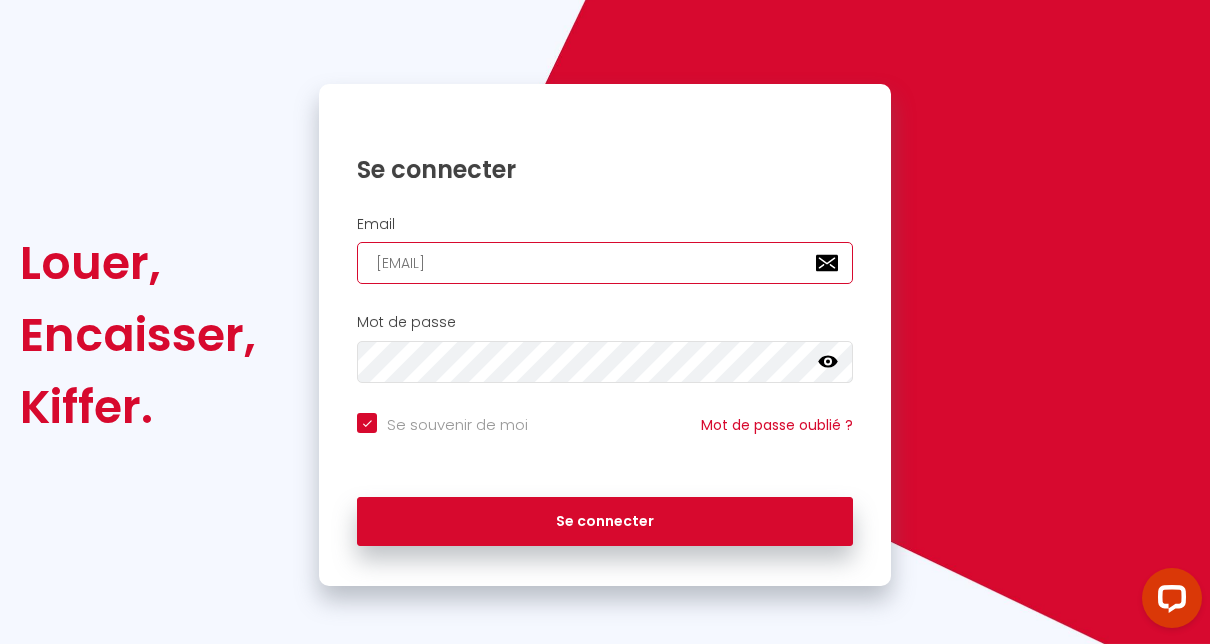 checkbox on "true" 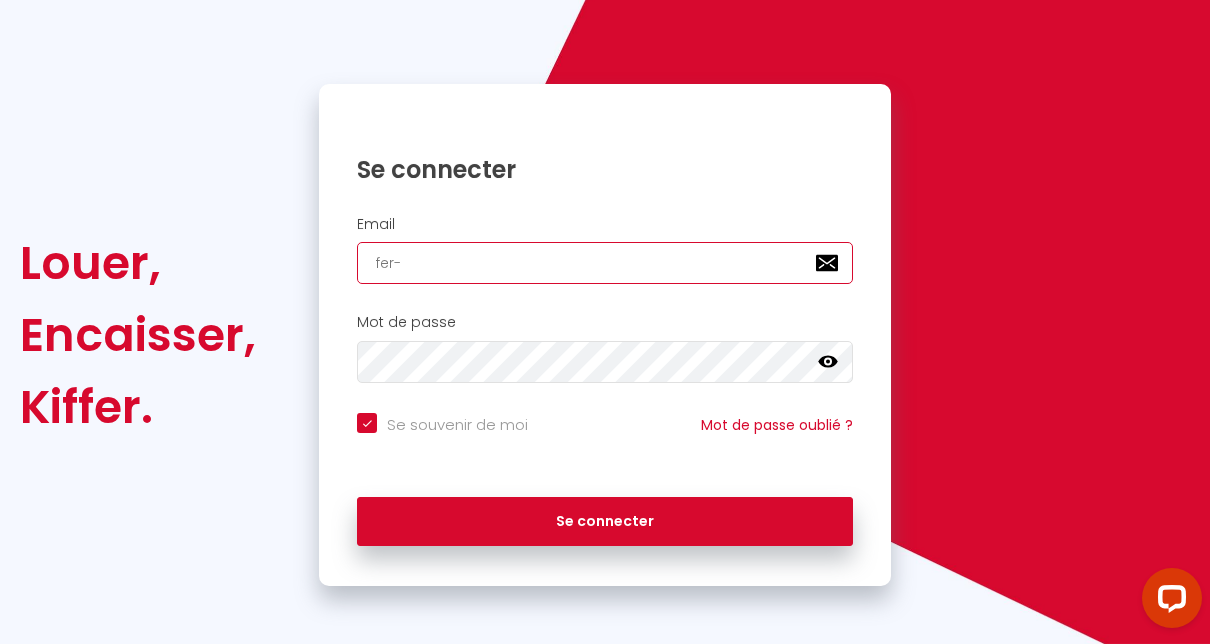 checkbox on "true" 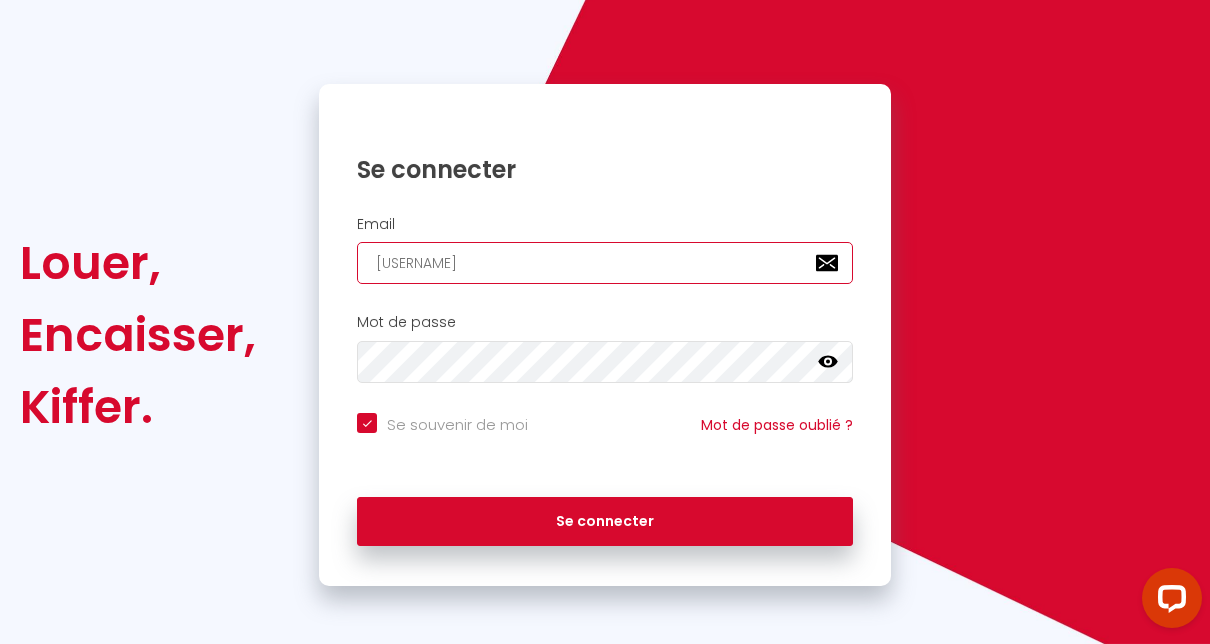 checkbox on "true" 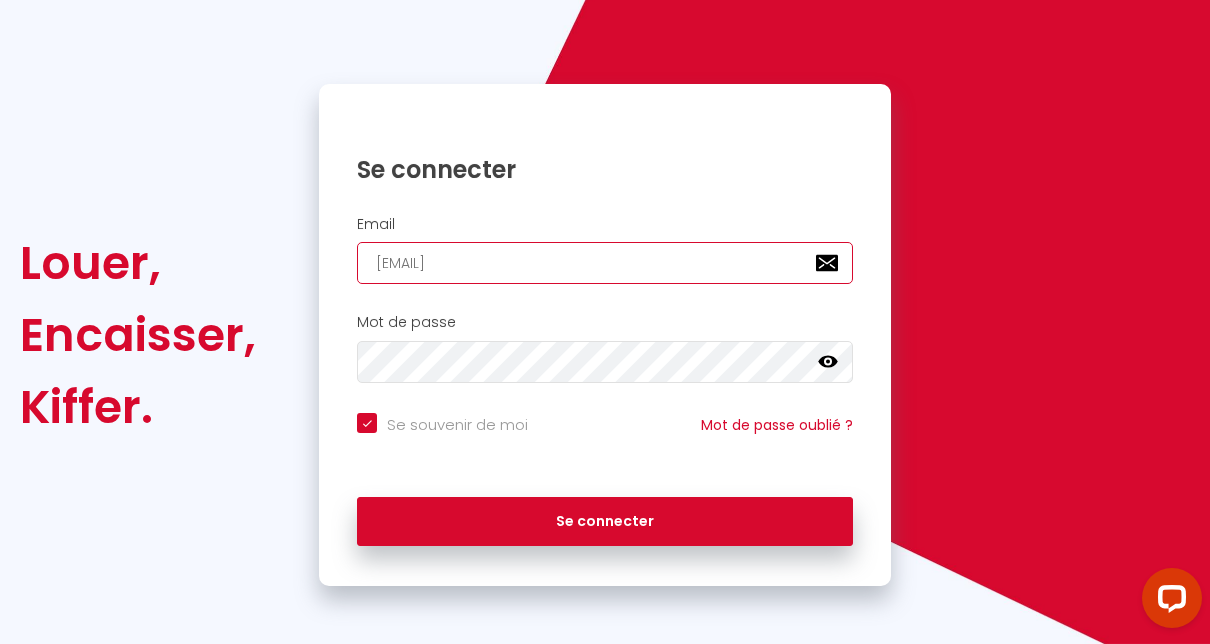 checkbox on "true" 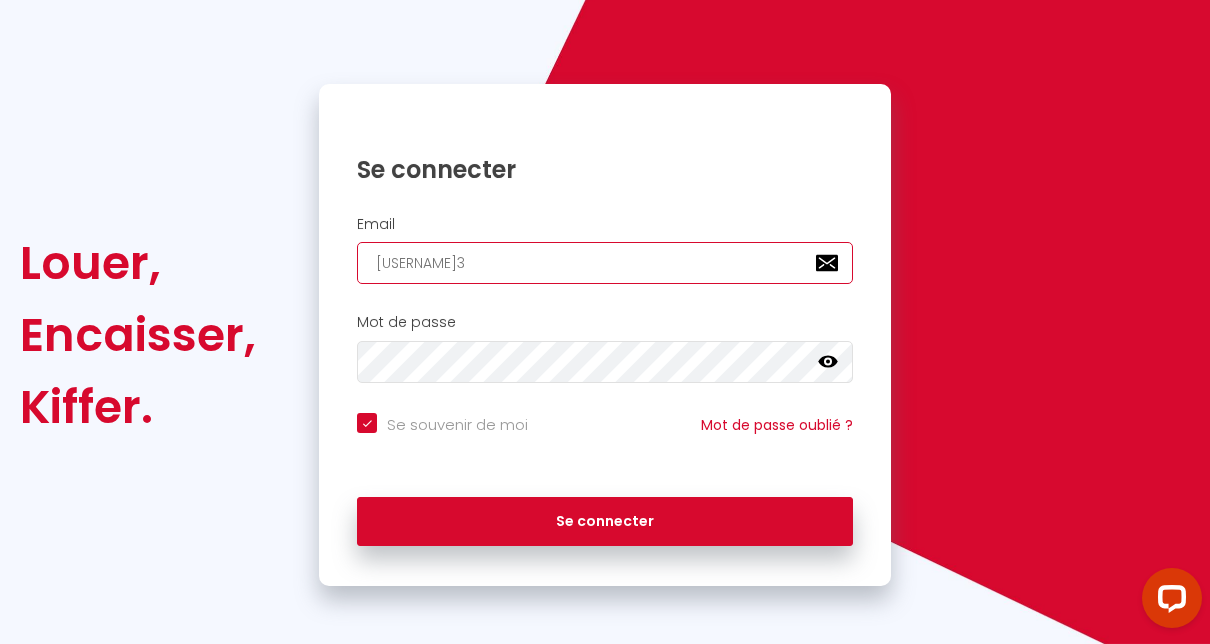 checkbox on "true" 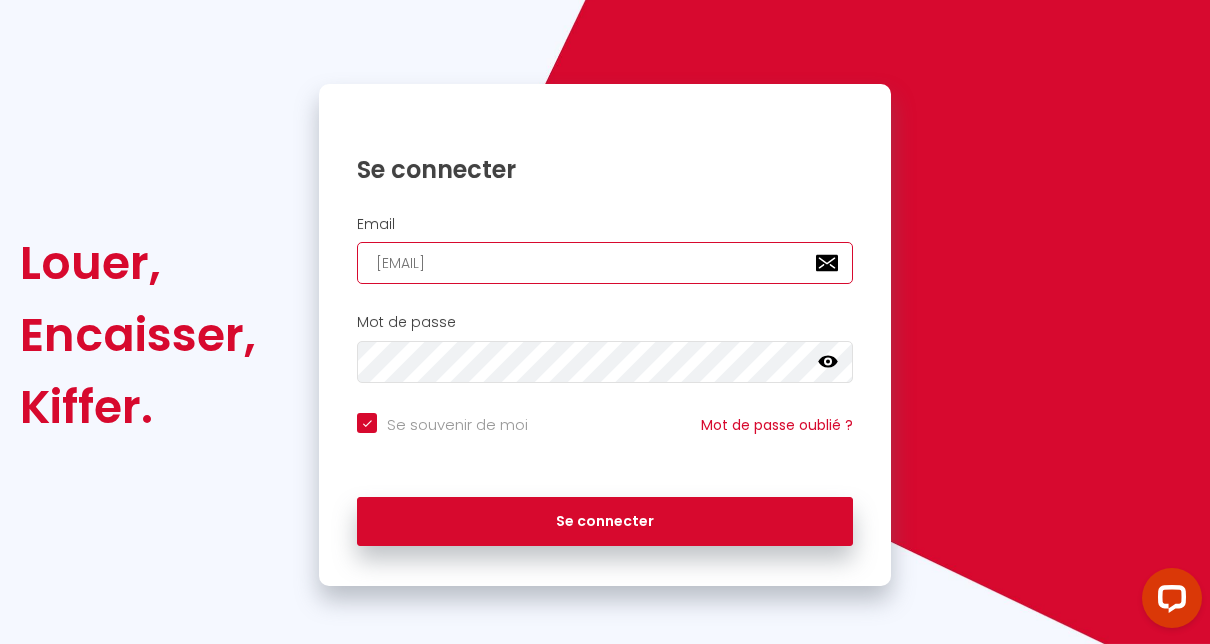 checkbox on "true" 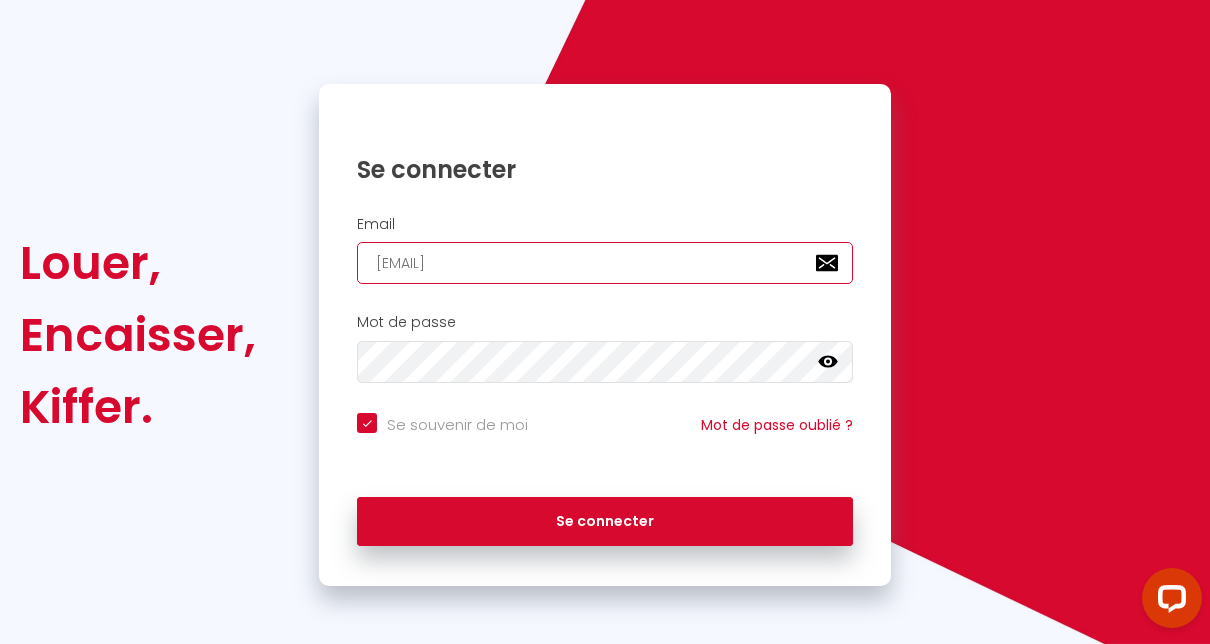 type on "[USERNAME]@[DOMAIN]" 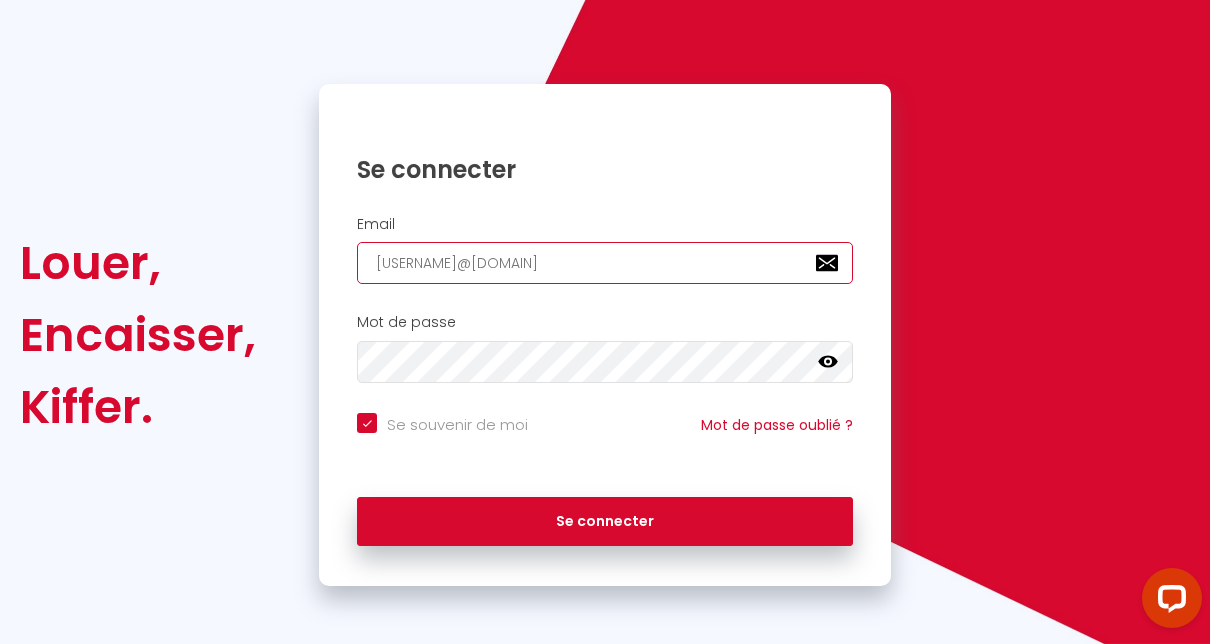 checkbox on "true" 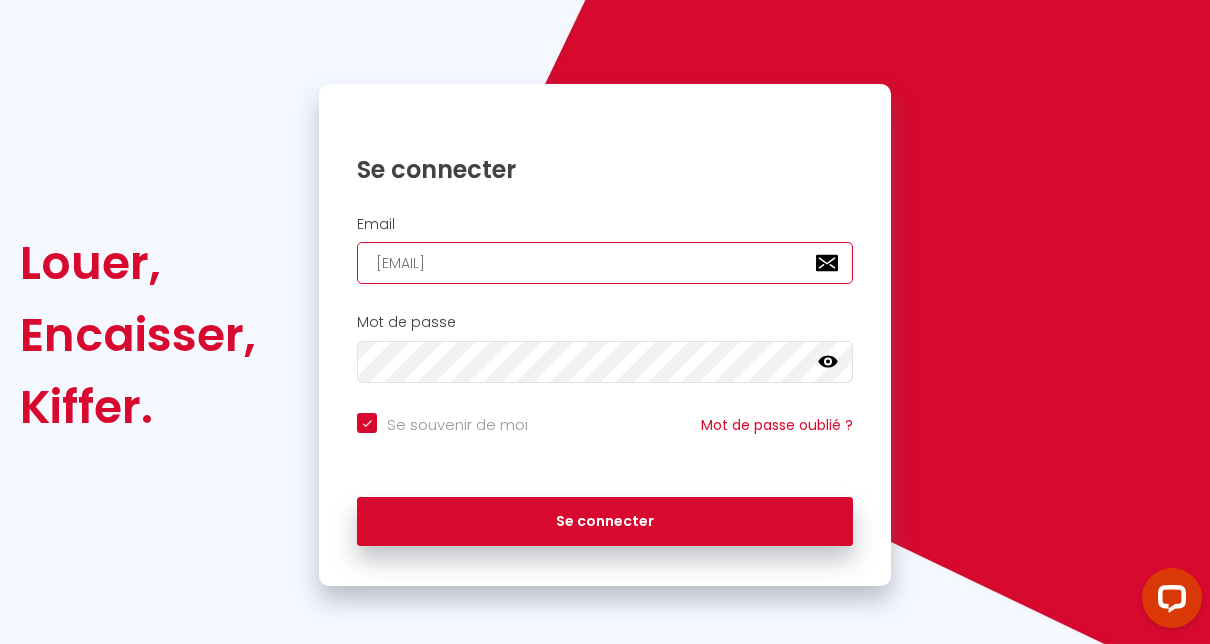 checkbox on "true" 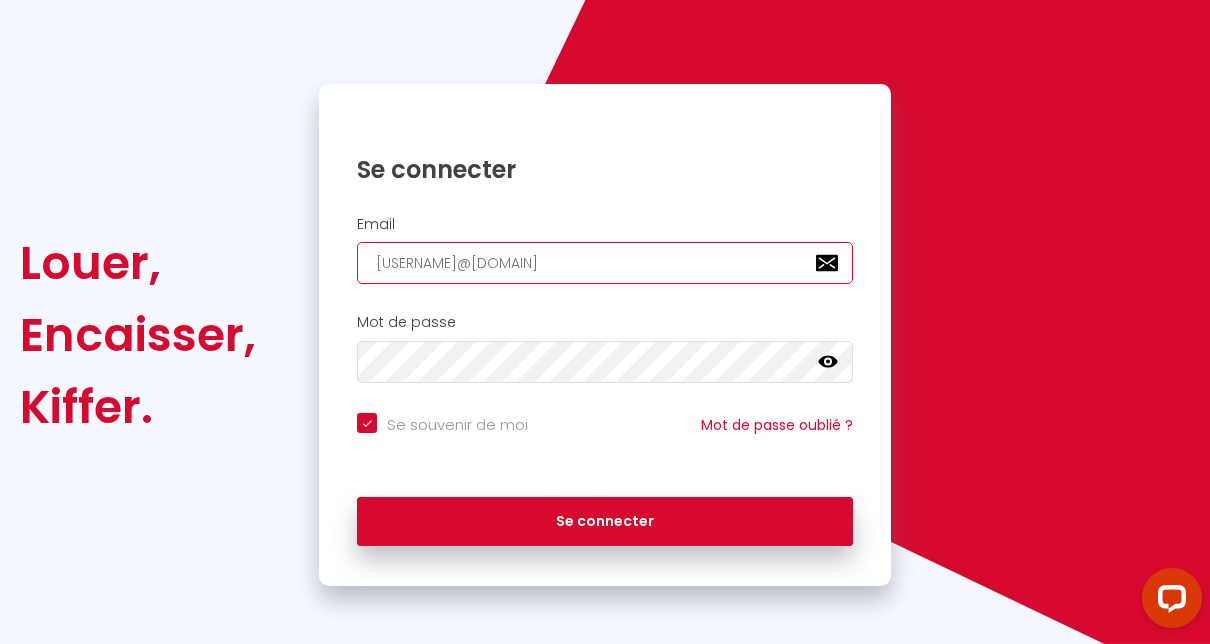 checkbox on "true" 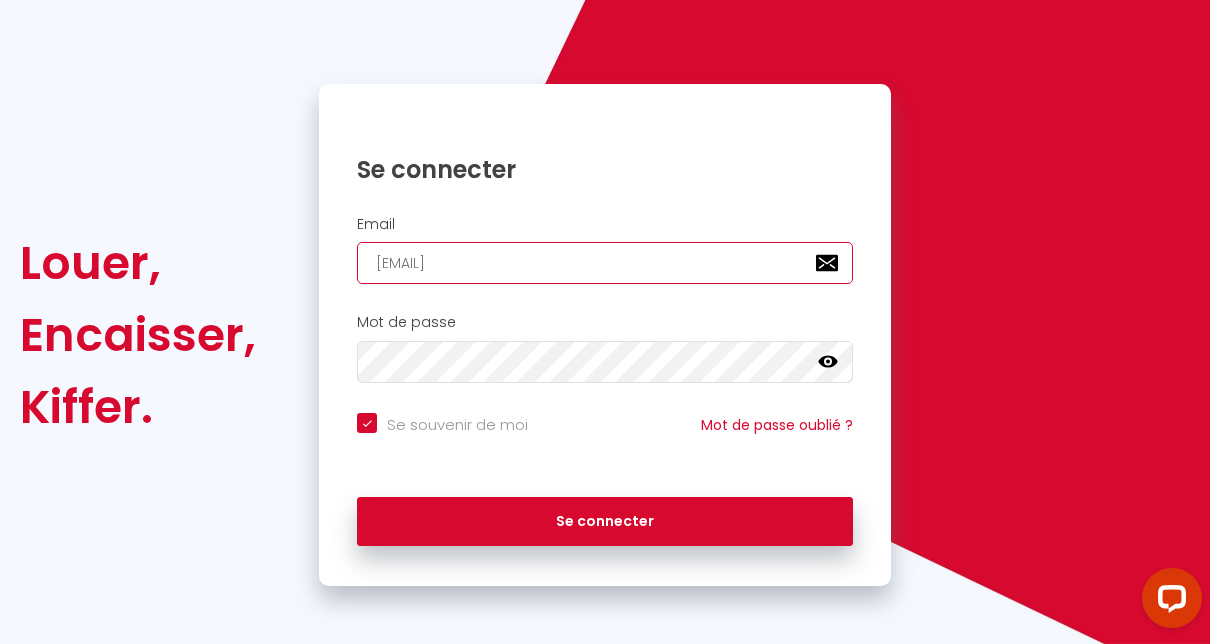 checkbox on "true" 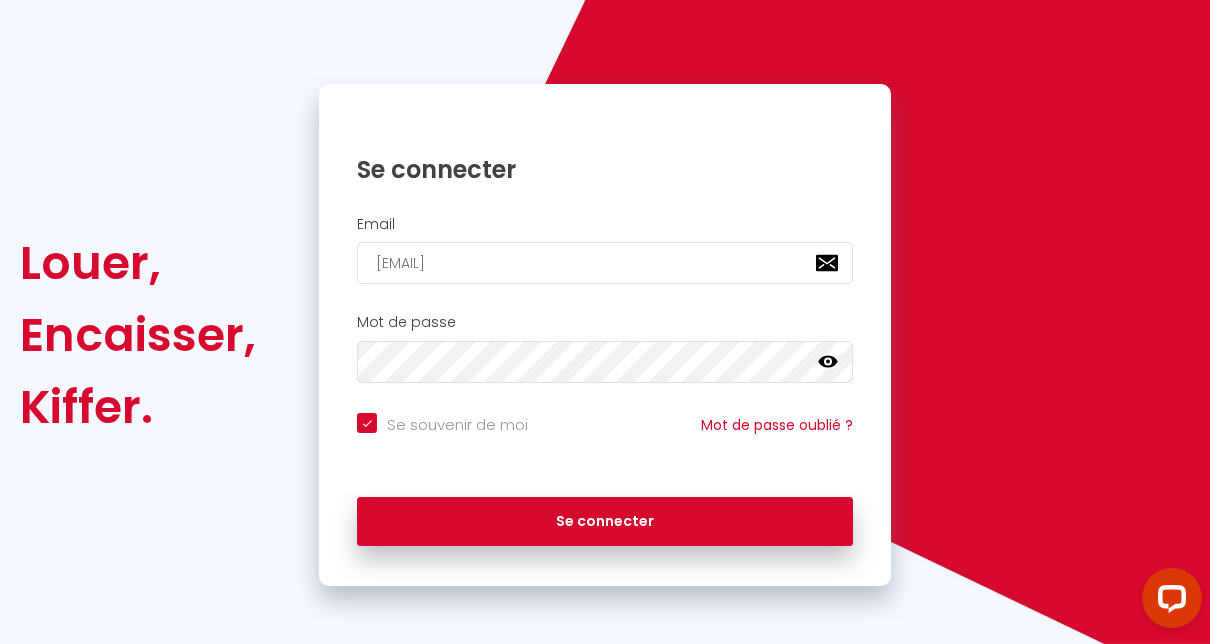 click 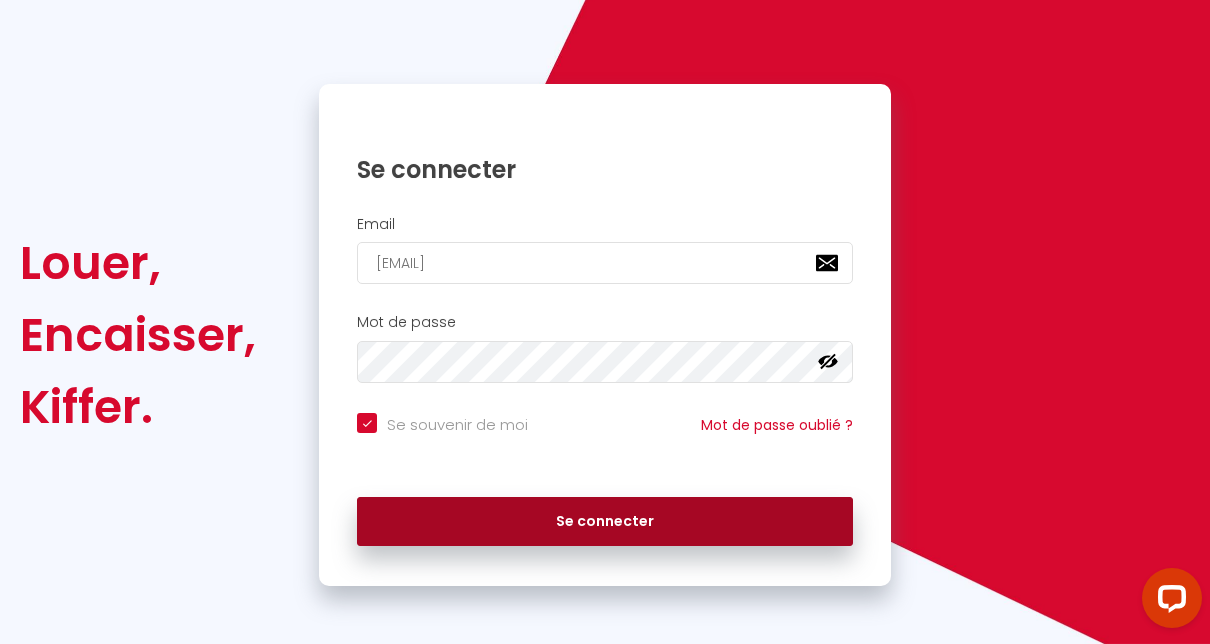 click on "Se connecter" at bounding box center [605, 522] 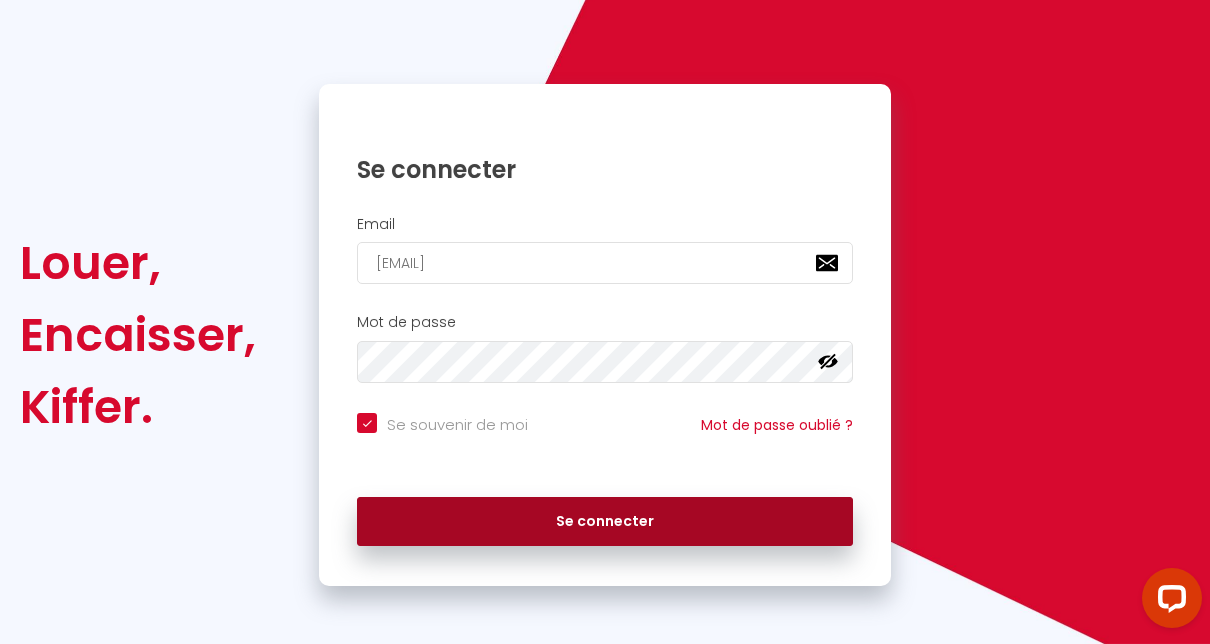 click on "Se connecter" at bounding box center [605, 522] 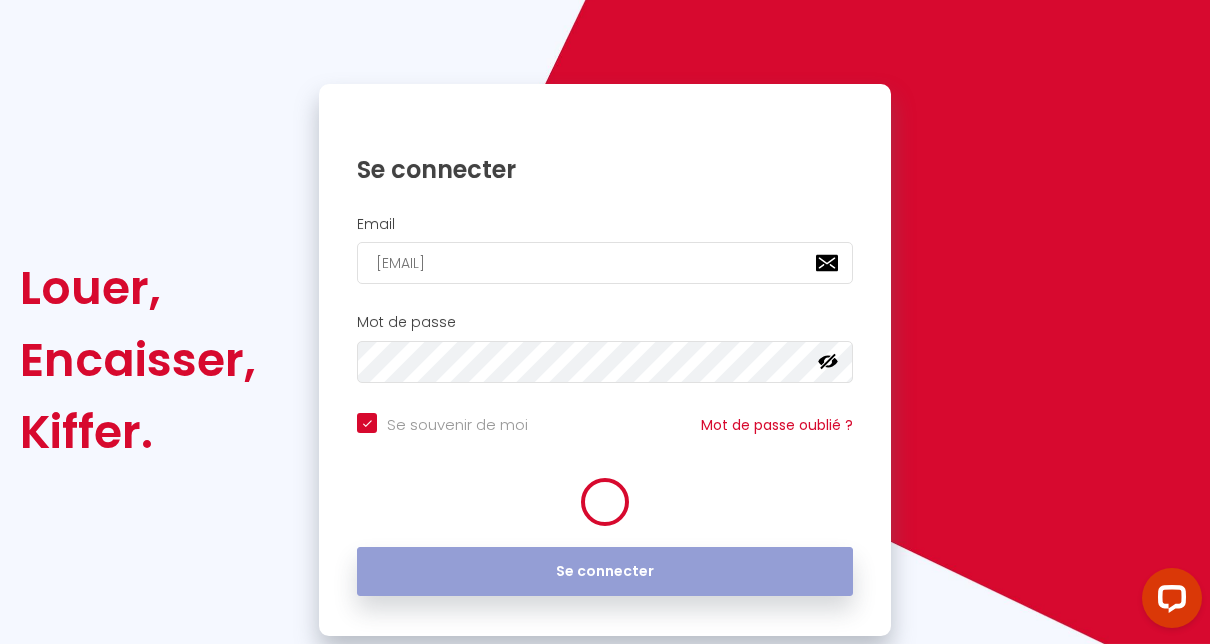 click on "Se connecter" at bounding box center [605, 567] 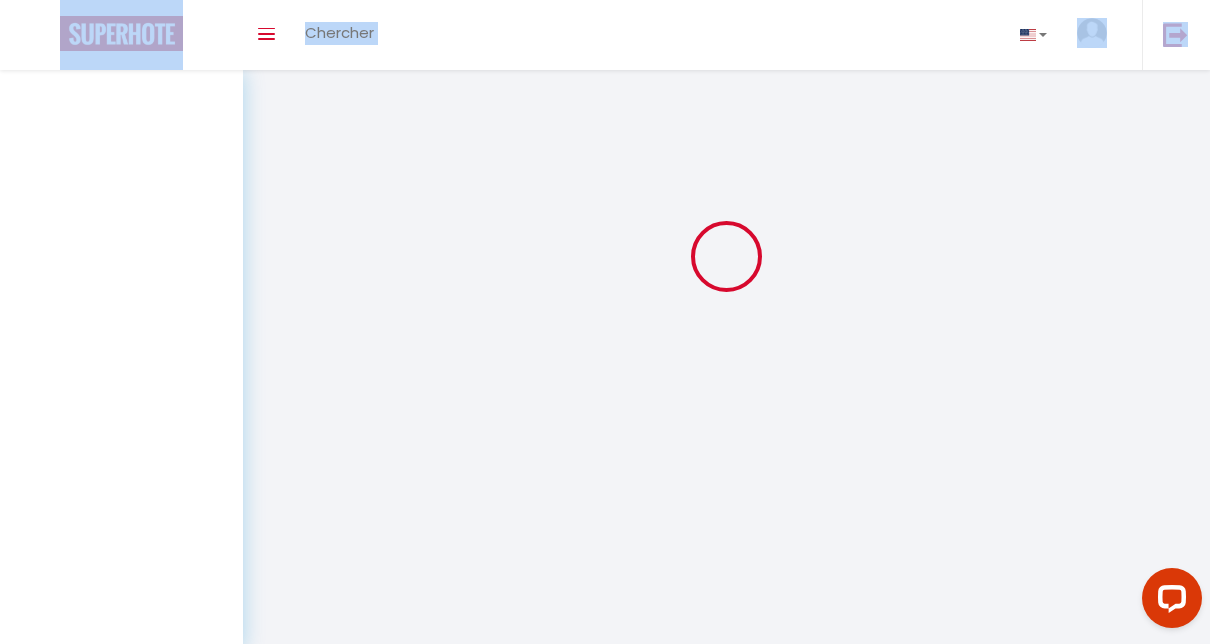 scroll, scrollTop: 0, scrollLeft: 0, axis: both 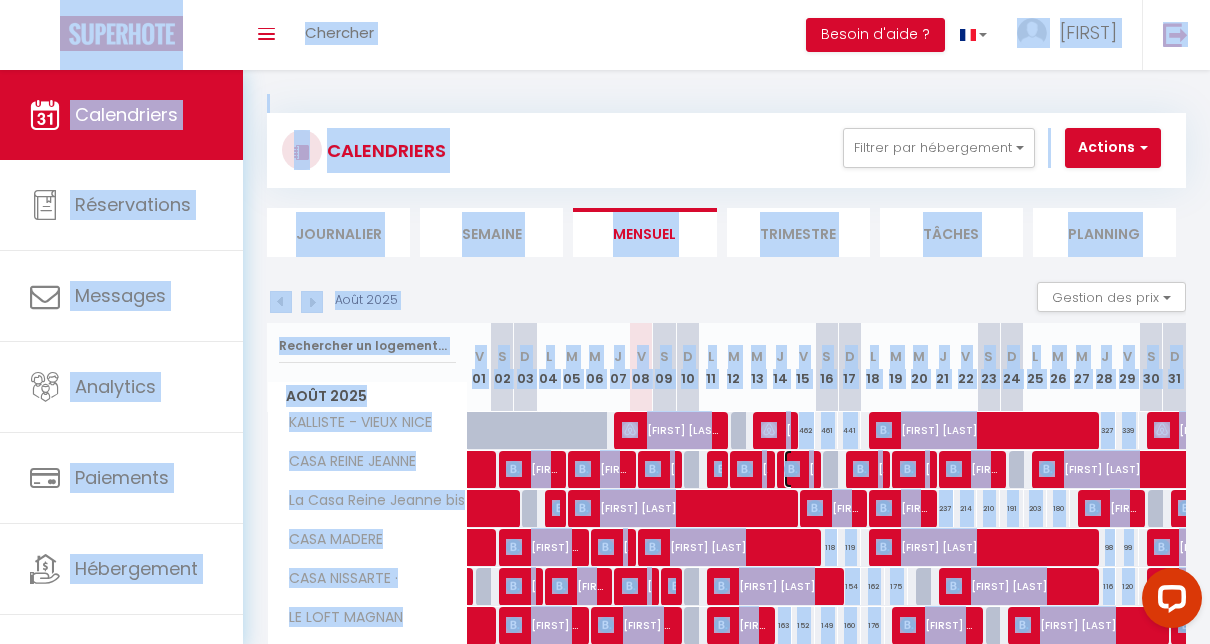 click on "[FIRST] [LAST]" at bounding box center [799, 469] 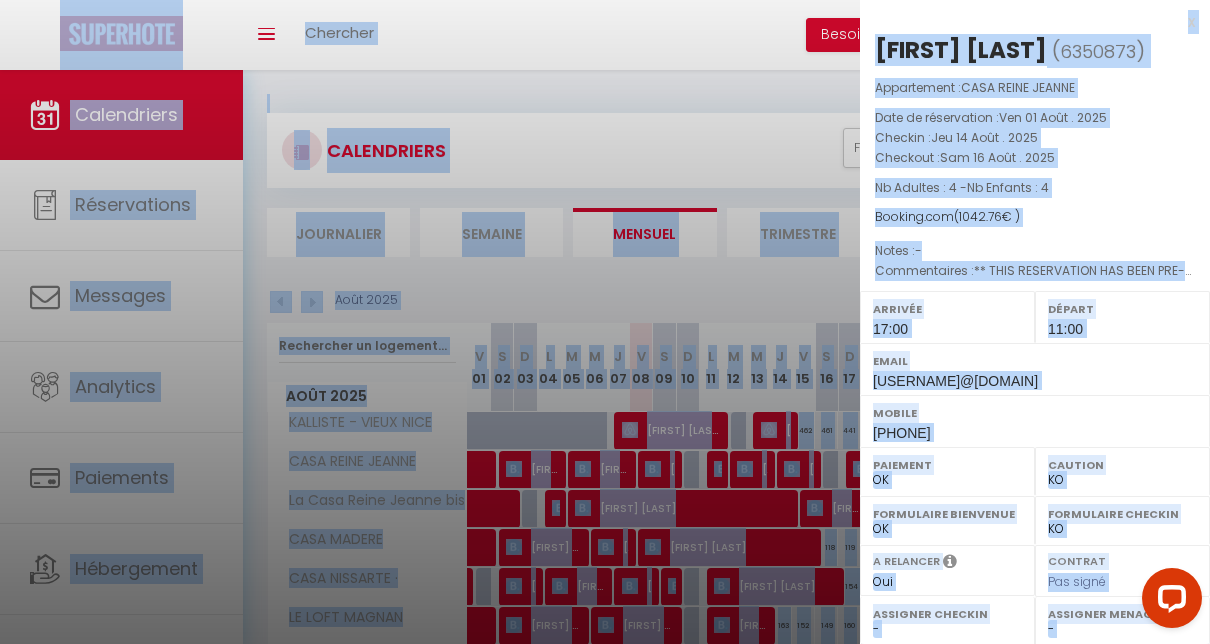 click at bounding box center [605, 322] 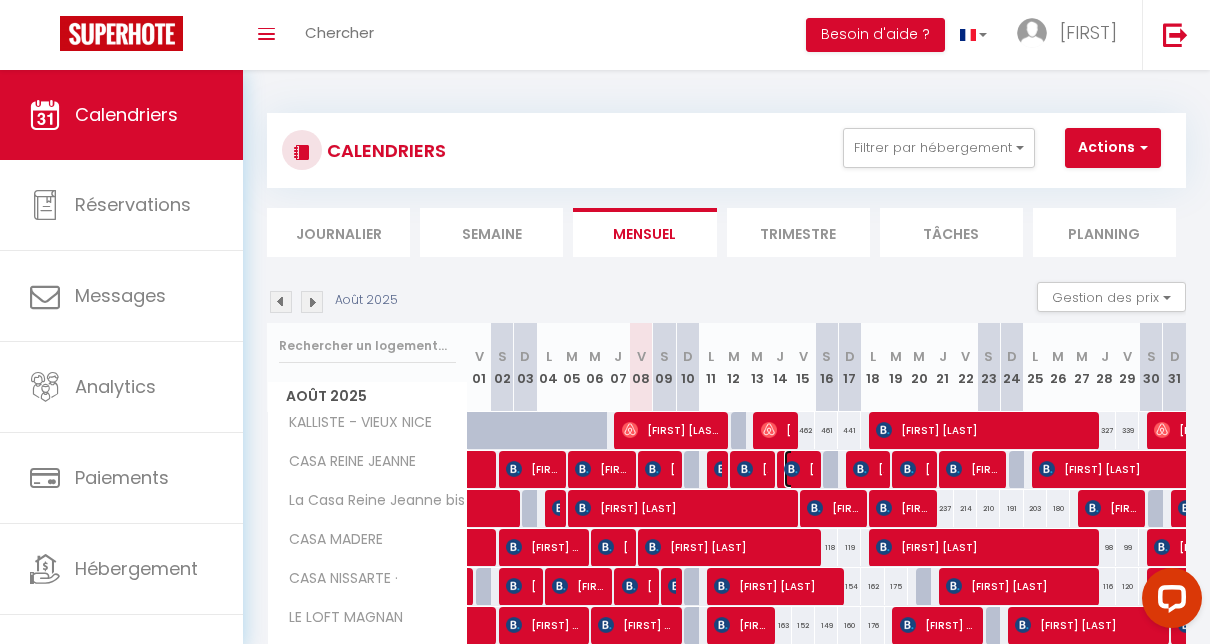 click at bounding box center (792, 469) 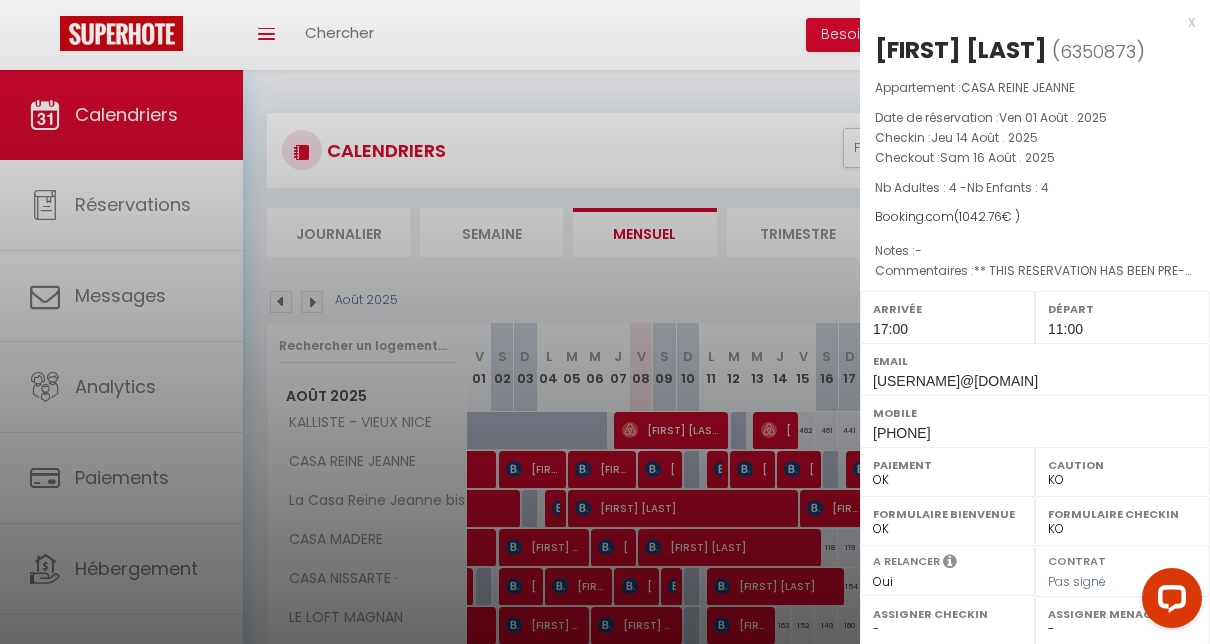 click on "x" at bounding box center (1027, 22) 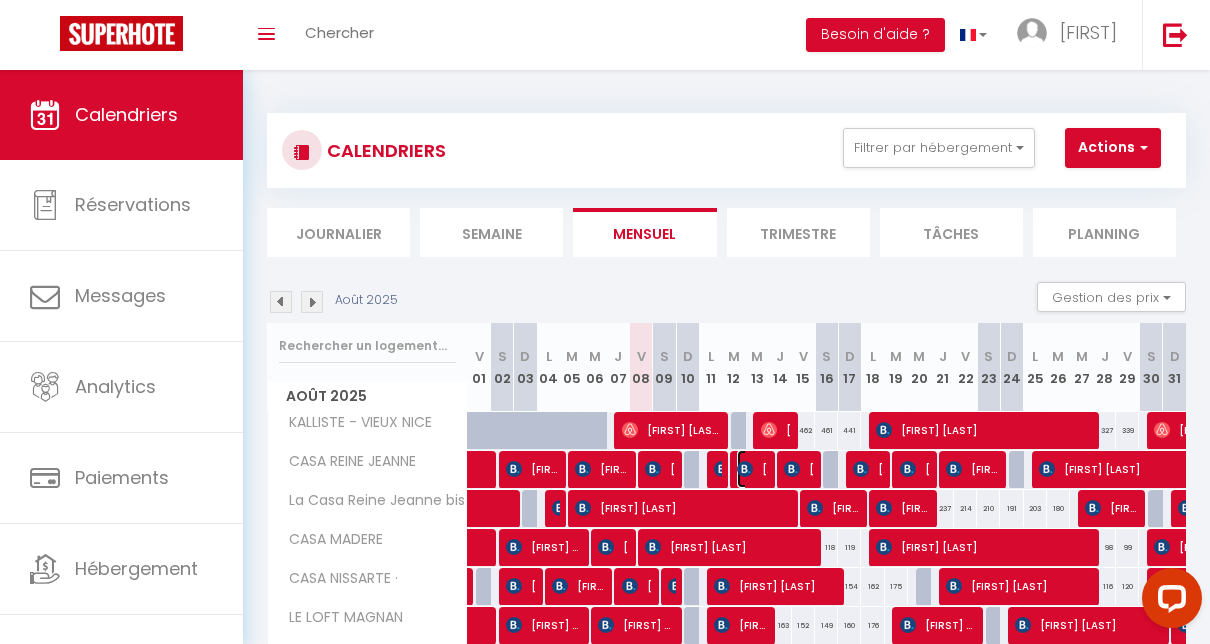 click on "[FIRST] [LAST]" at bounding box center [752, 469] 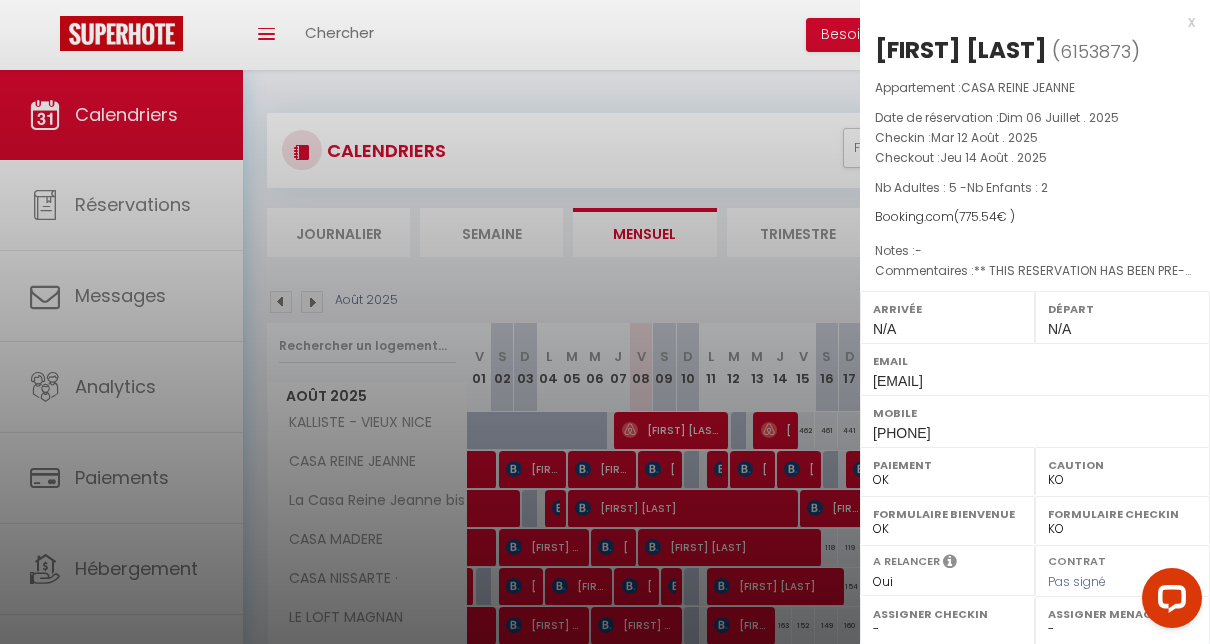 click at bounding box center (605, 322) 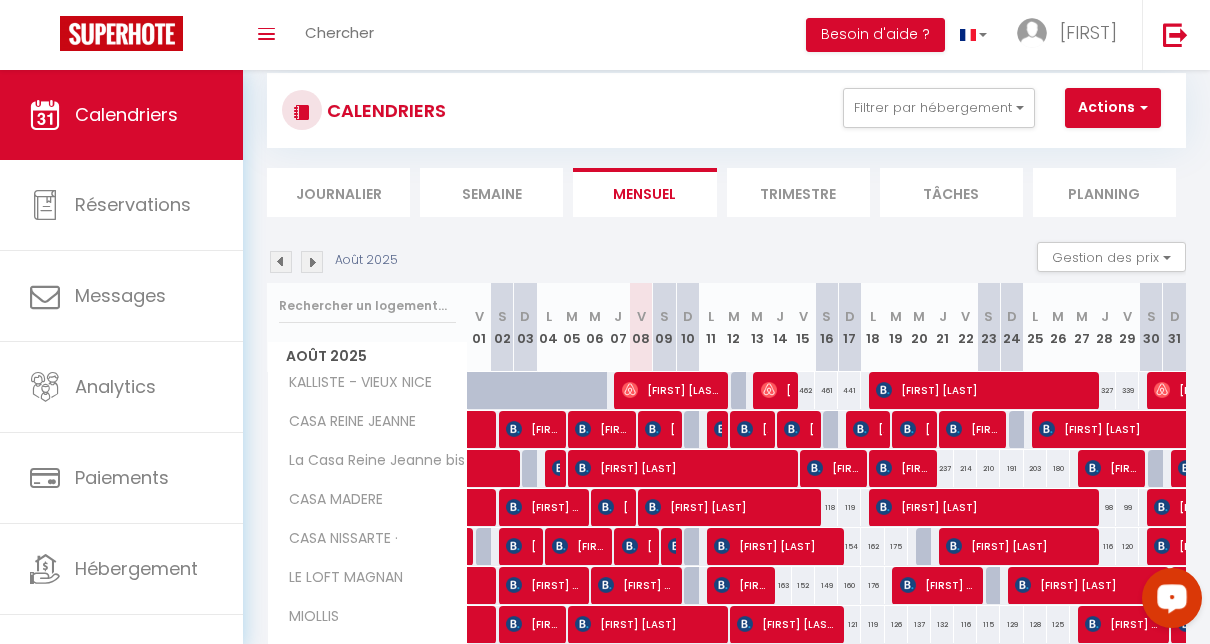 scroll, scrollTop: 80, scrollLeft: 0, axis: vertical 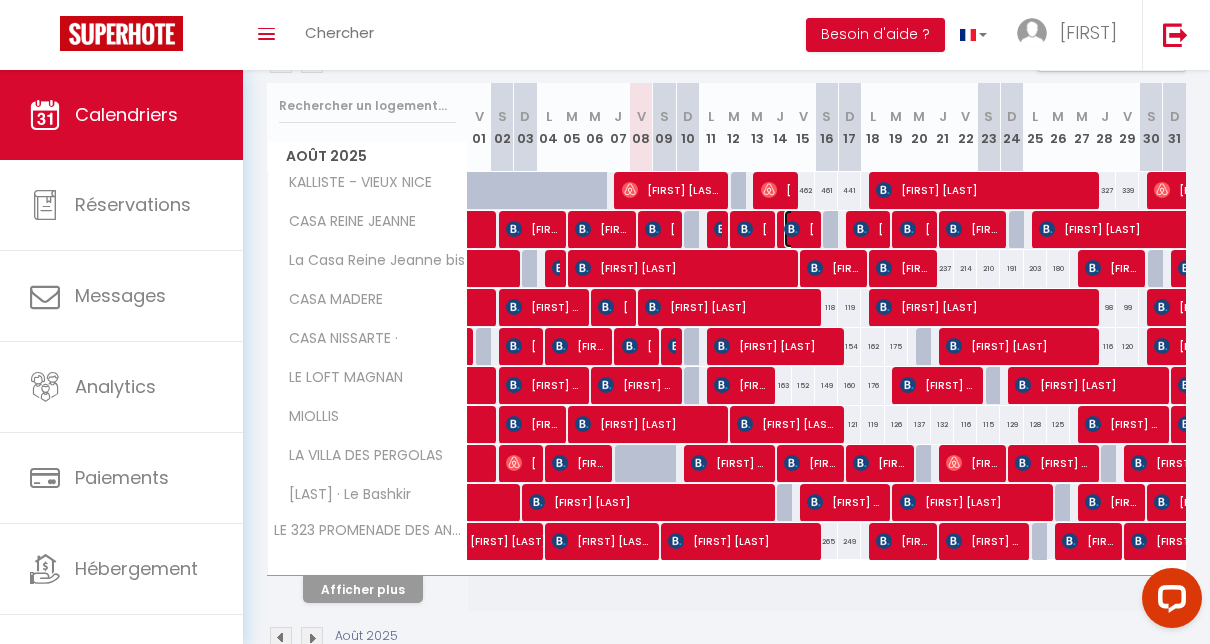 click at bounding box center (792, 229) 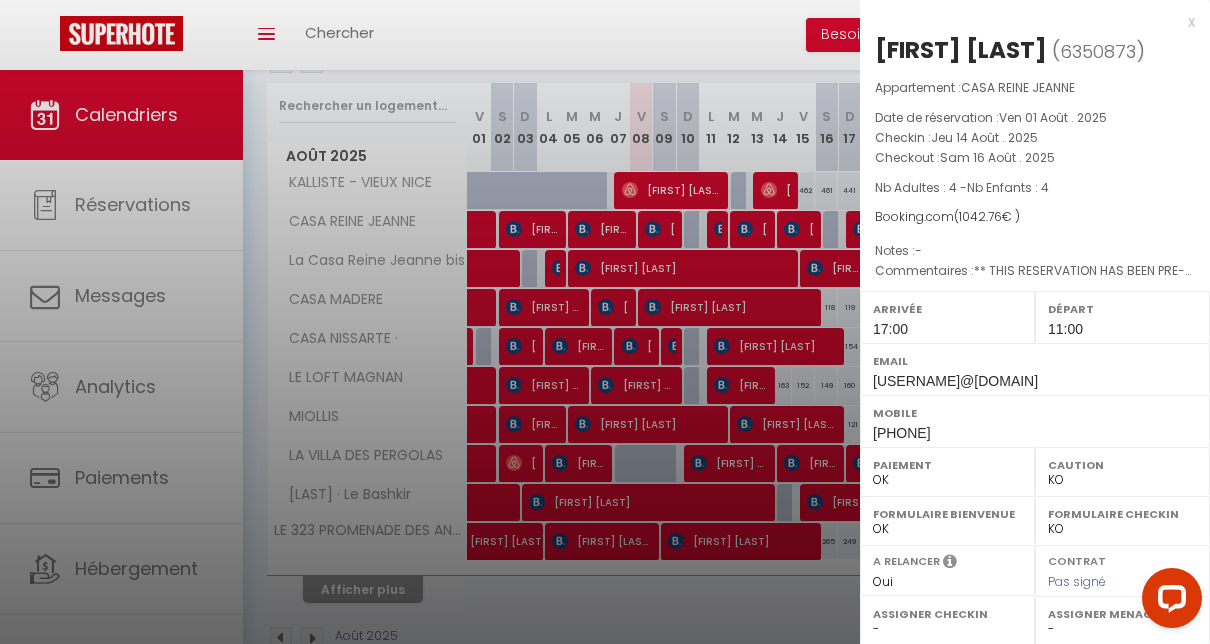 click on "x" at bounding box center [1027, 22] 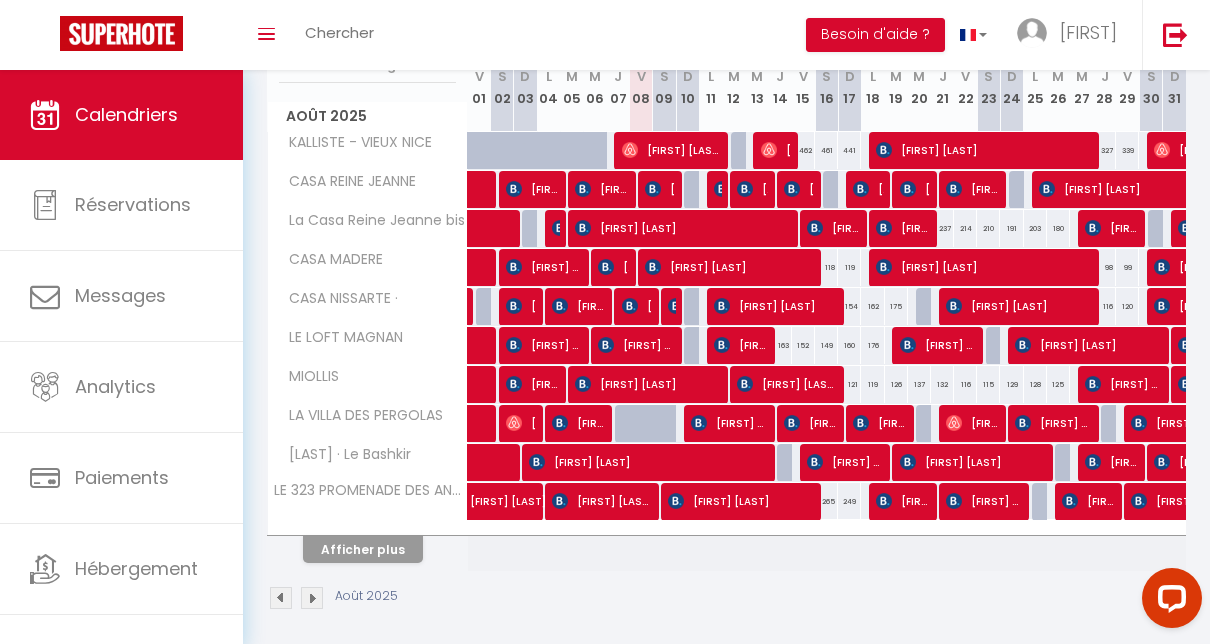 scroll, scrollTop: 299, scrollLeft: 0, axis: vertical 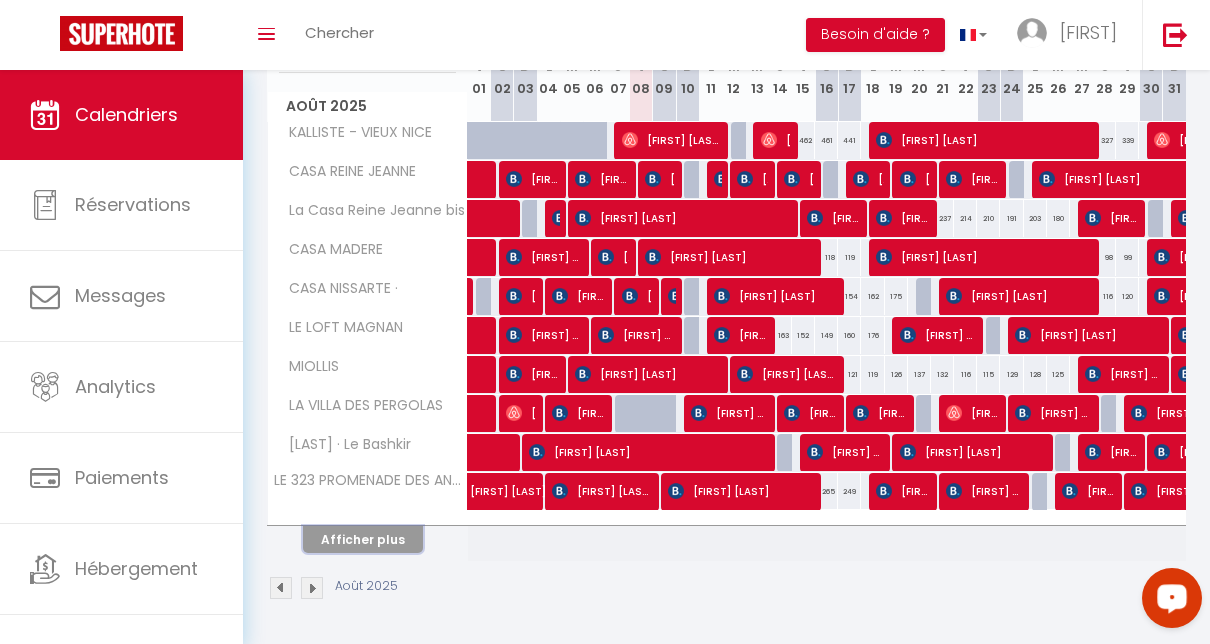 click on "Afficher plus" at bounding box center (363, 539) 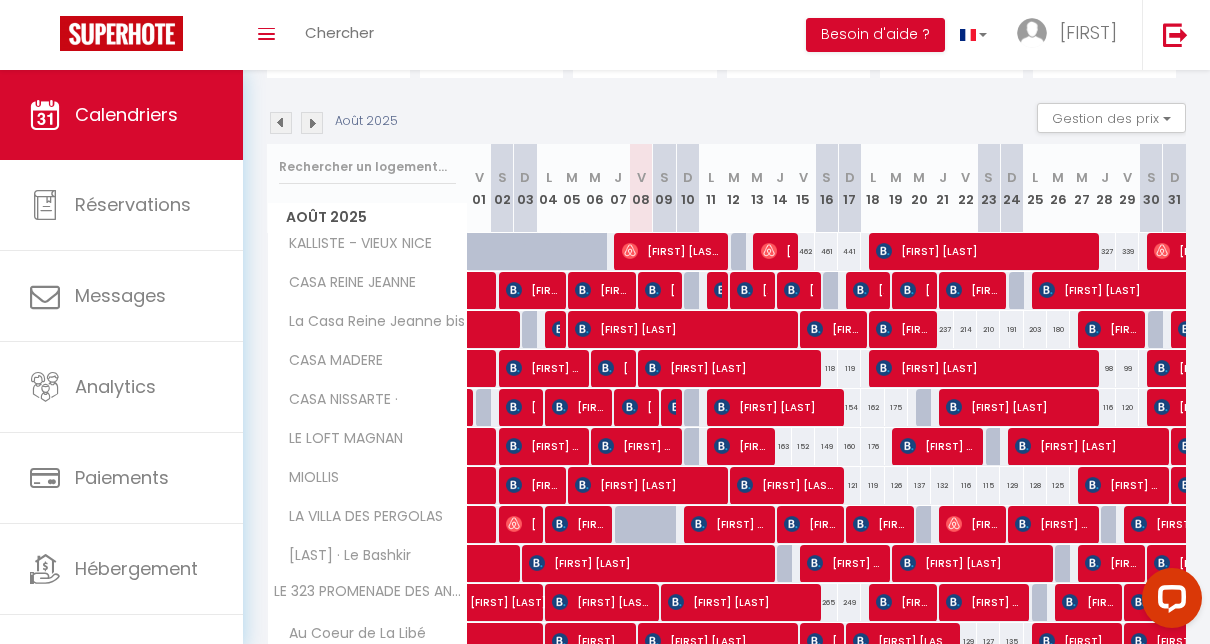 scroll, scrollTop: 139, scrollLeft: 0, axis: vertical 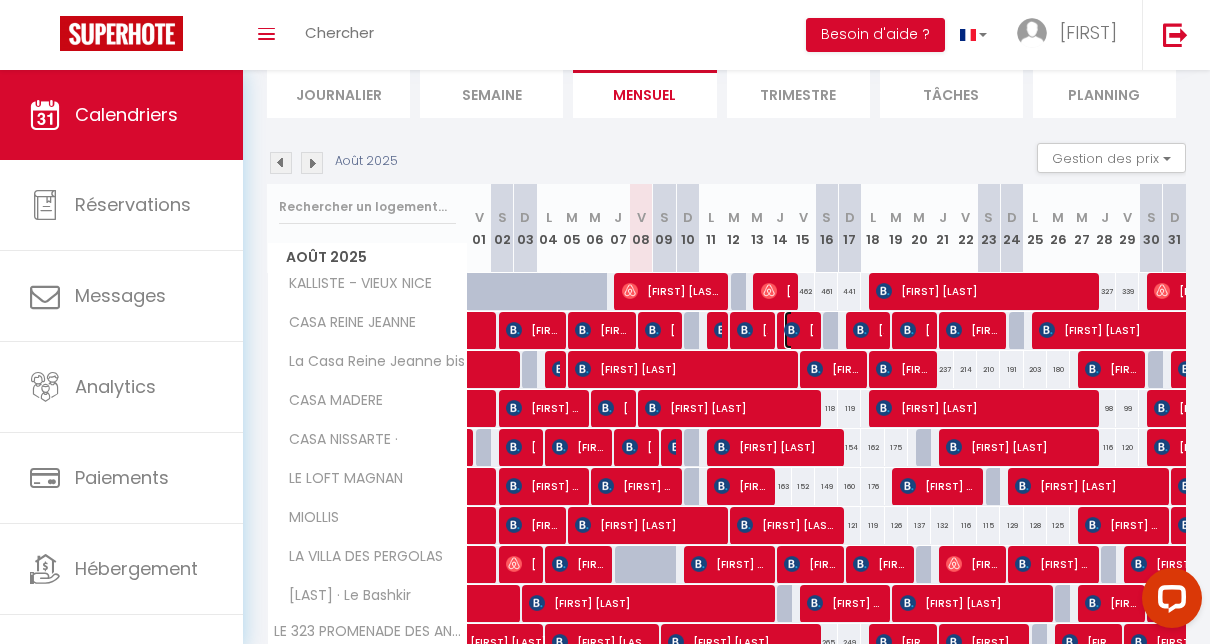 click on "[FIRST] [LAST]" at bounding box center [799, 330] 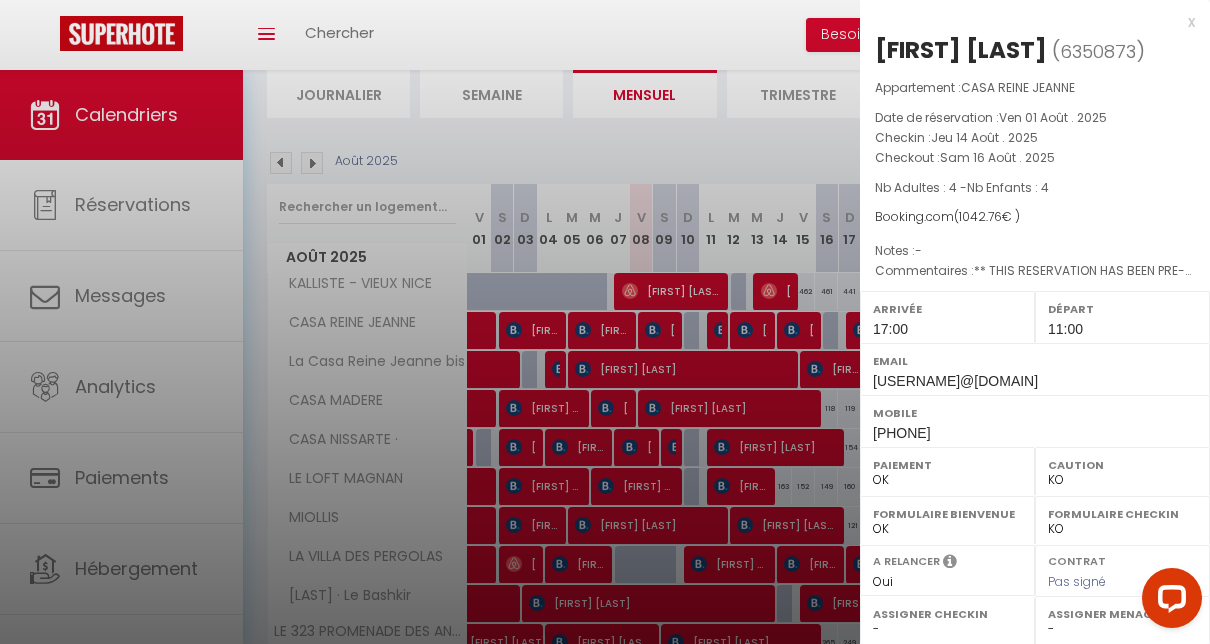 click at bounding box center [605, 322] 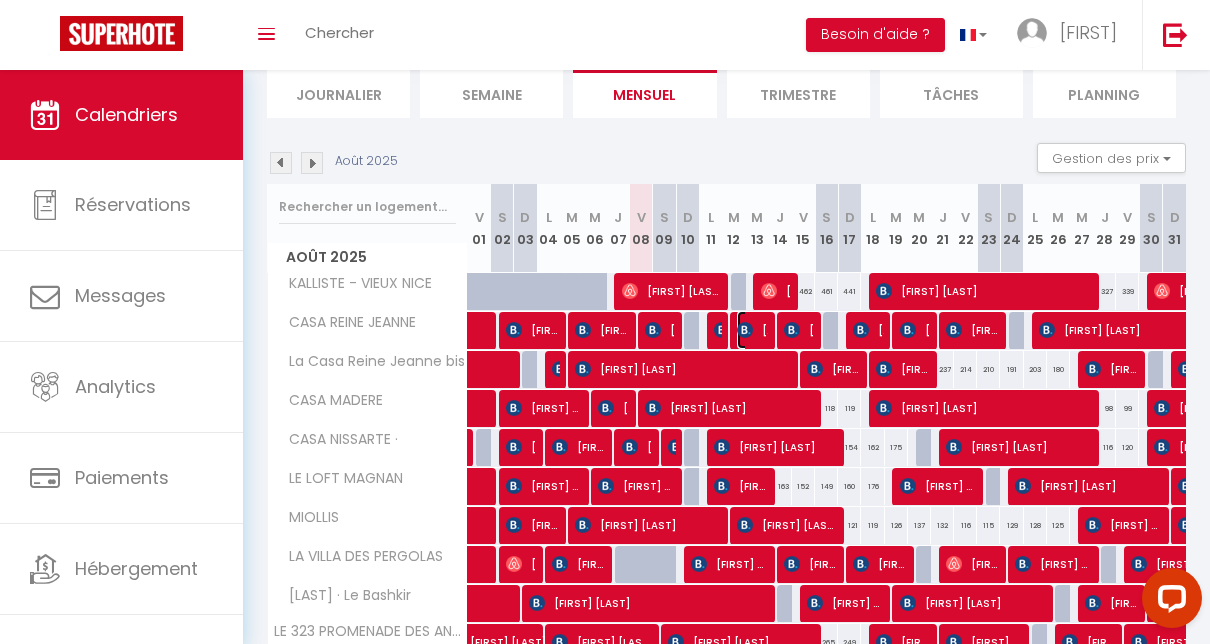 click on "[FIRST] [LAST]" at bounding box center (752, 330) 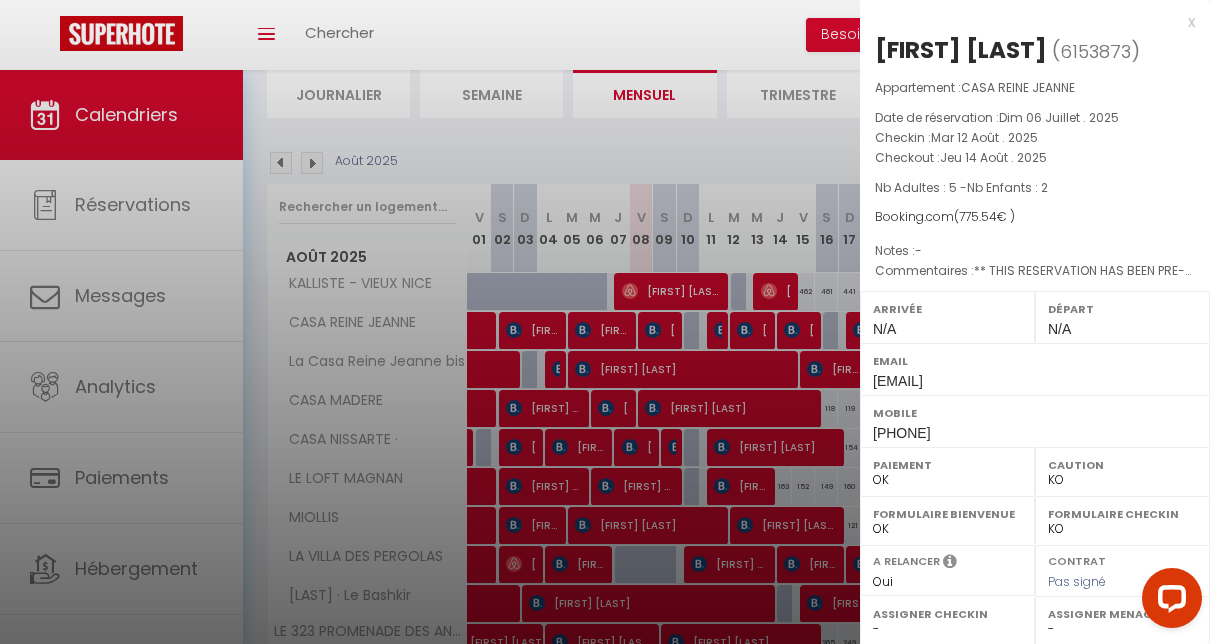 click at bounding box center [605, 322] 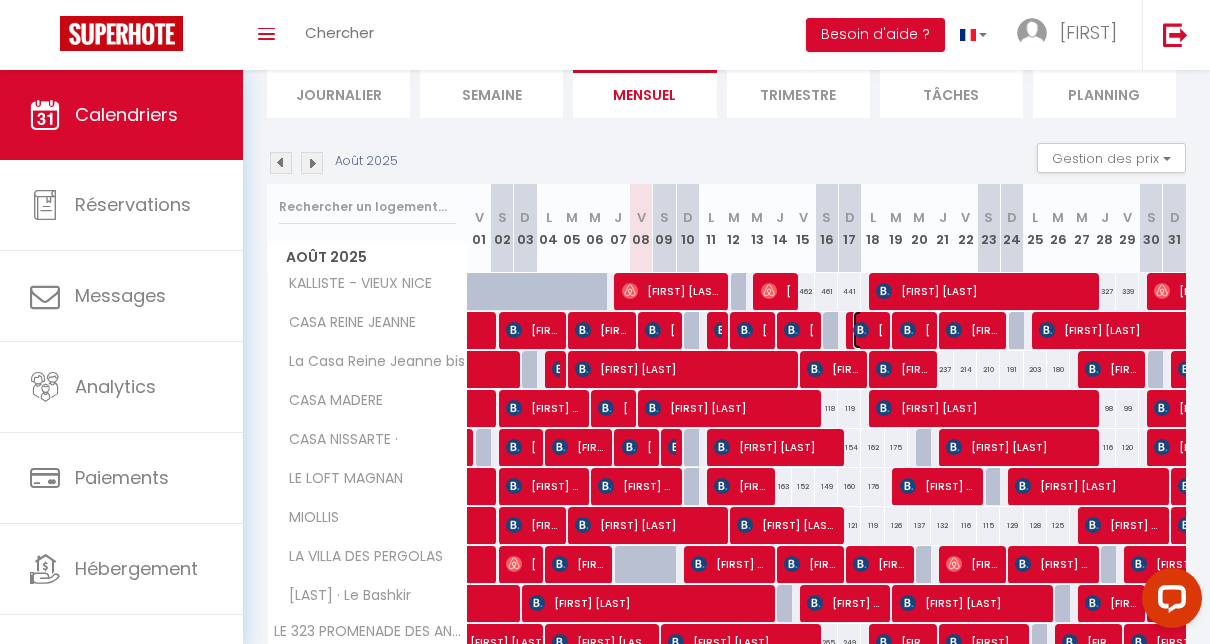 click at bounding box center (861, 330) 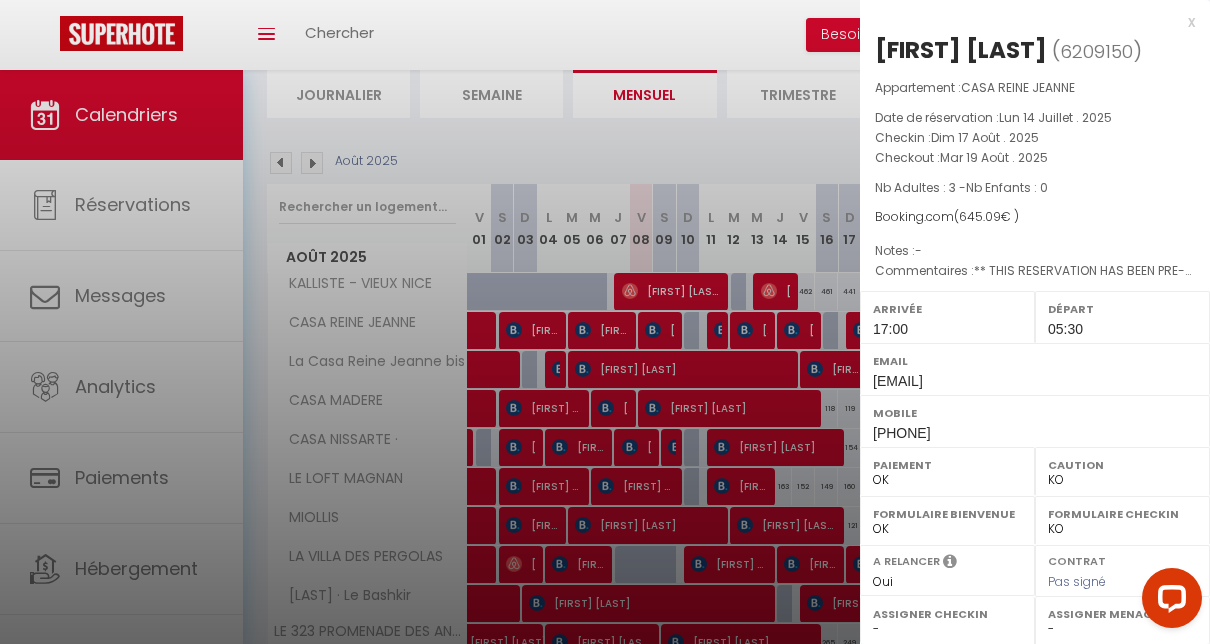 click at bounding box center (605, 322) 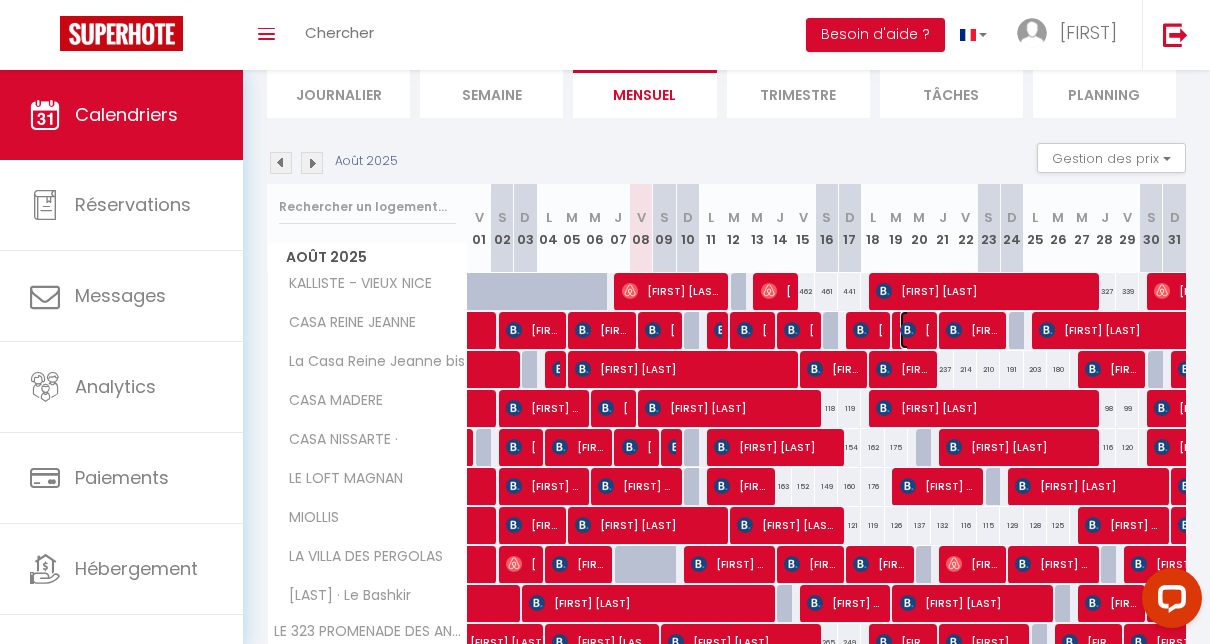 click on "[FIRST] [LAST]" at bounding box center (915, 330) 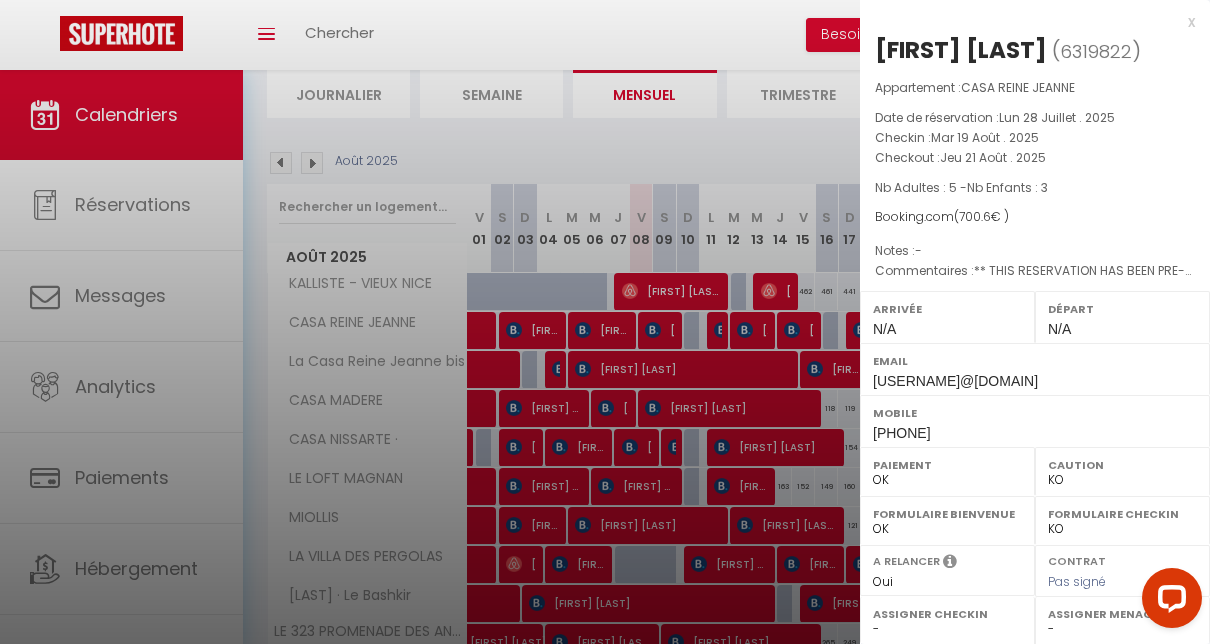 click on "x" at bounding box center [1027, 22] 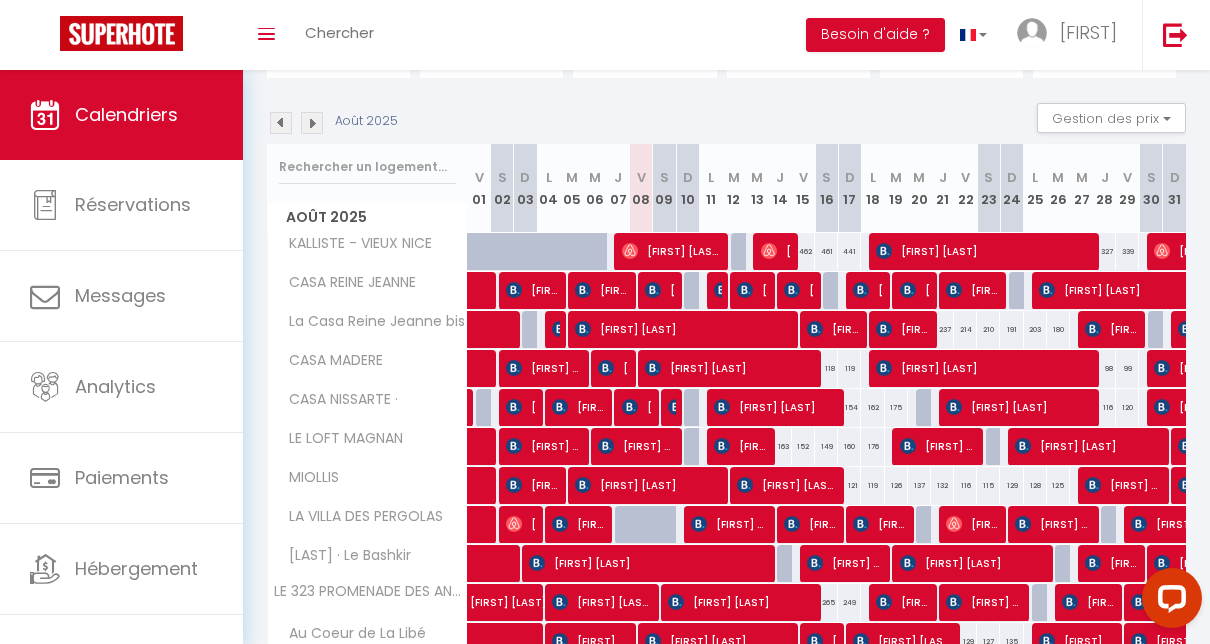 scroll, scrollTop: 219, scrollLeft: 0, axis: vertical 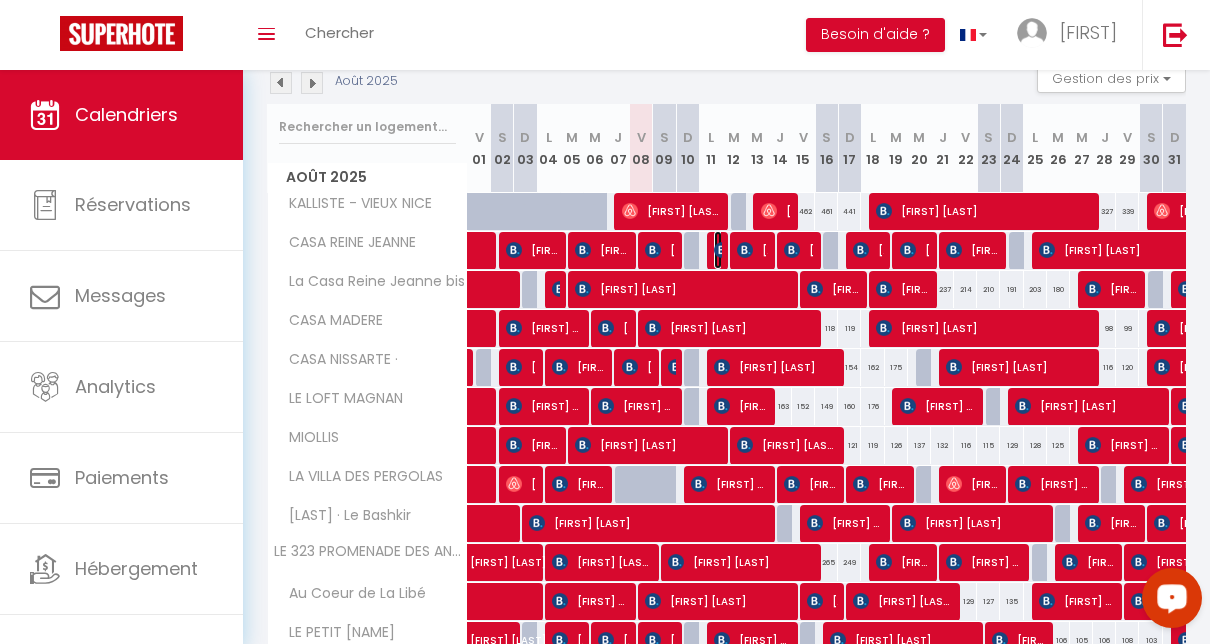 click at bounding box center (722, 250) 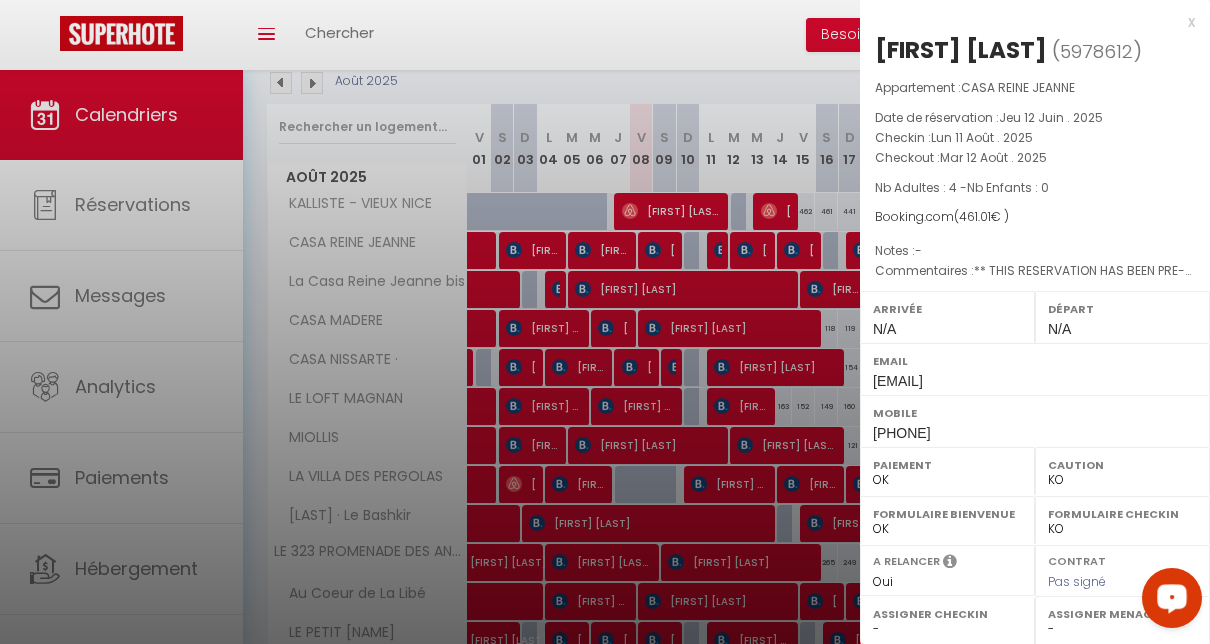 click on "x" at bounding box center (1027, 22) 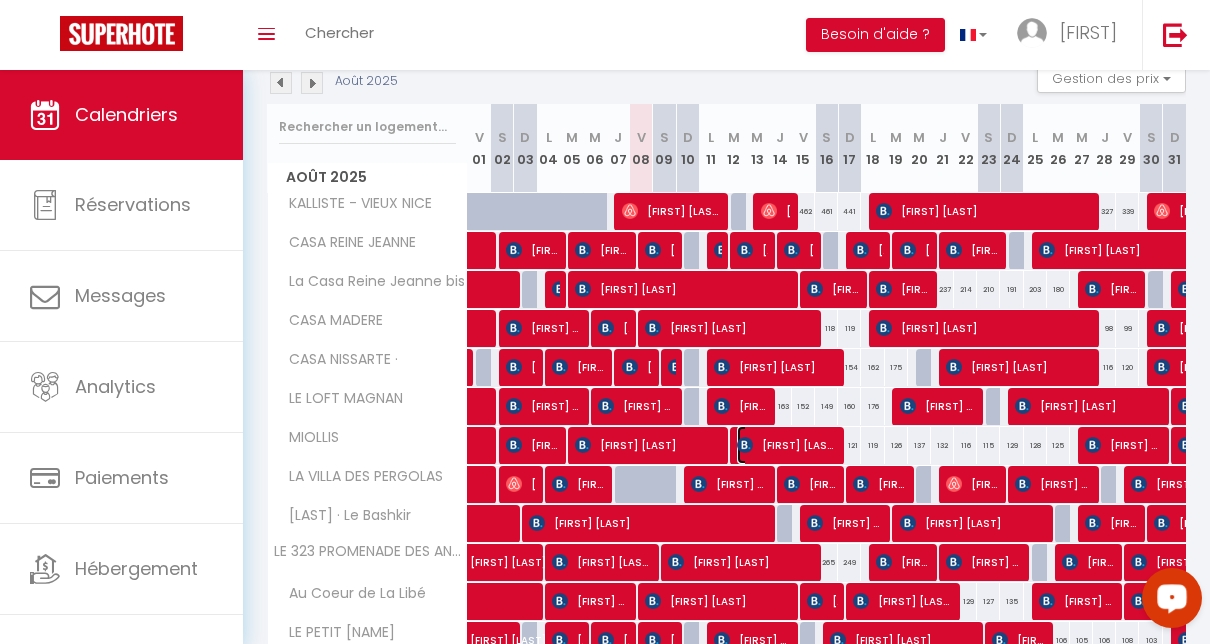 click on "[FIRST] [LAST]" at bounding box center [787, 445] 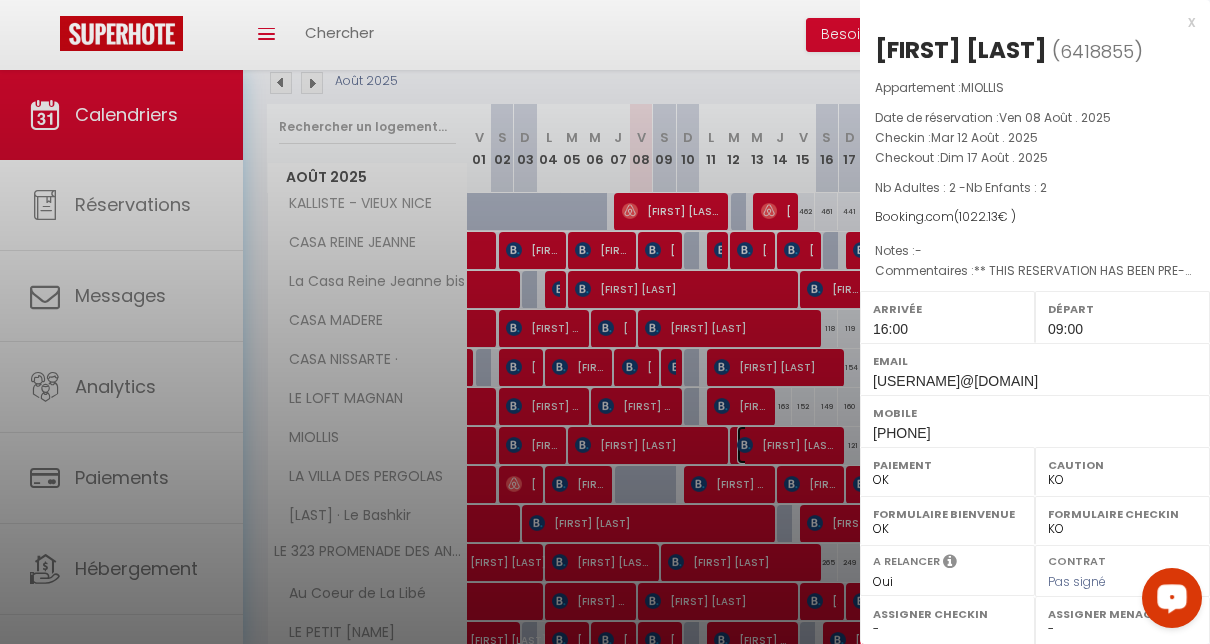 select on "1" 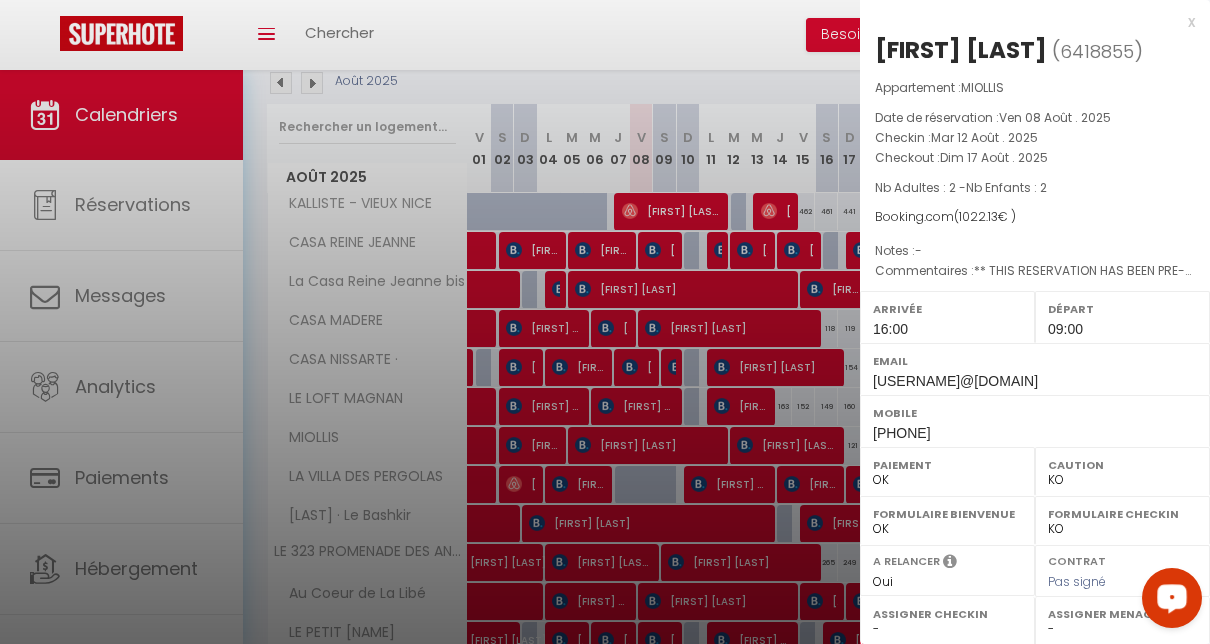 click at bounding box center [605, 322] 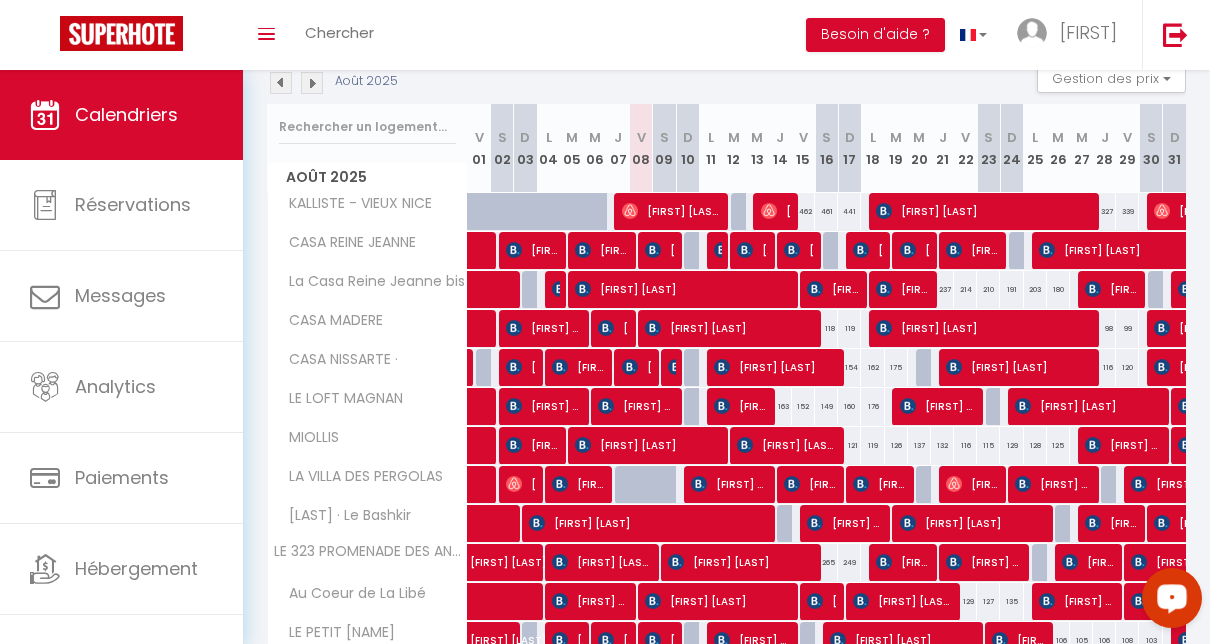 click at bounding box center (281, 83) 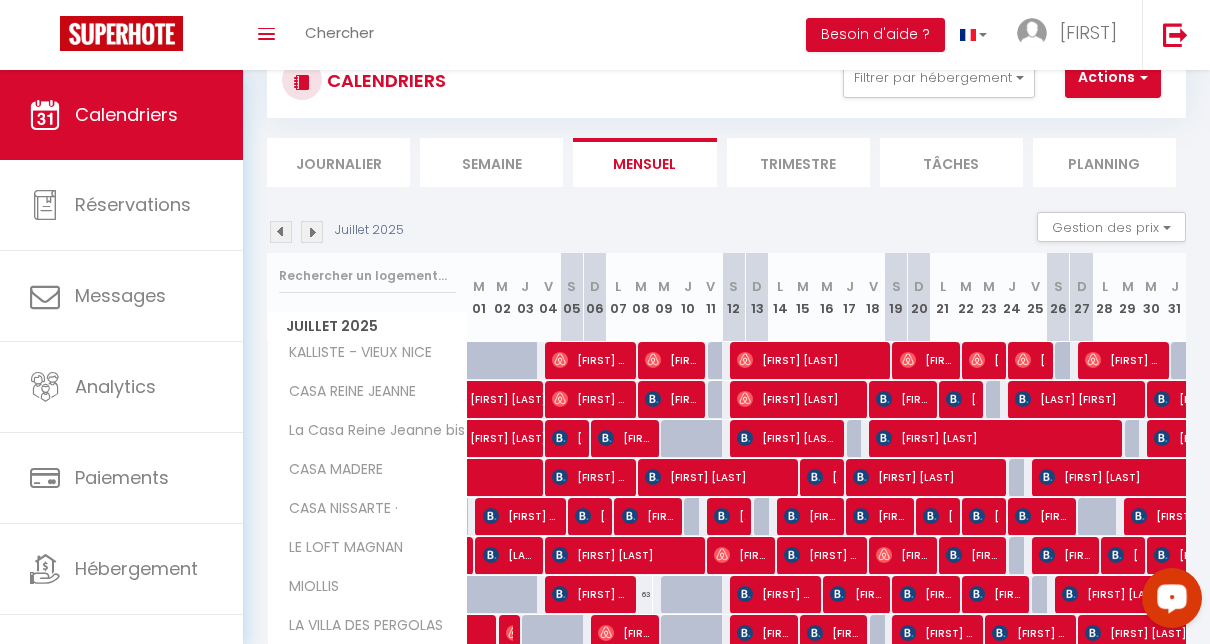 scroll, scrollTop: 219, scrollLeft: 0, axis: vertical 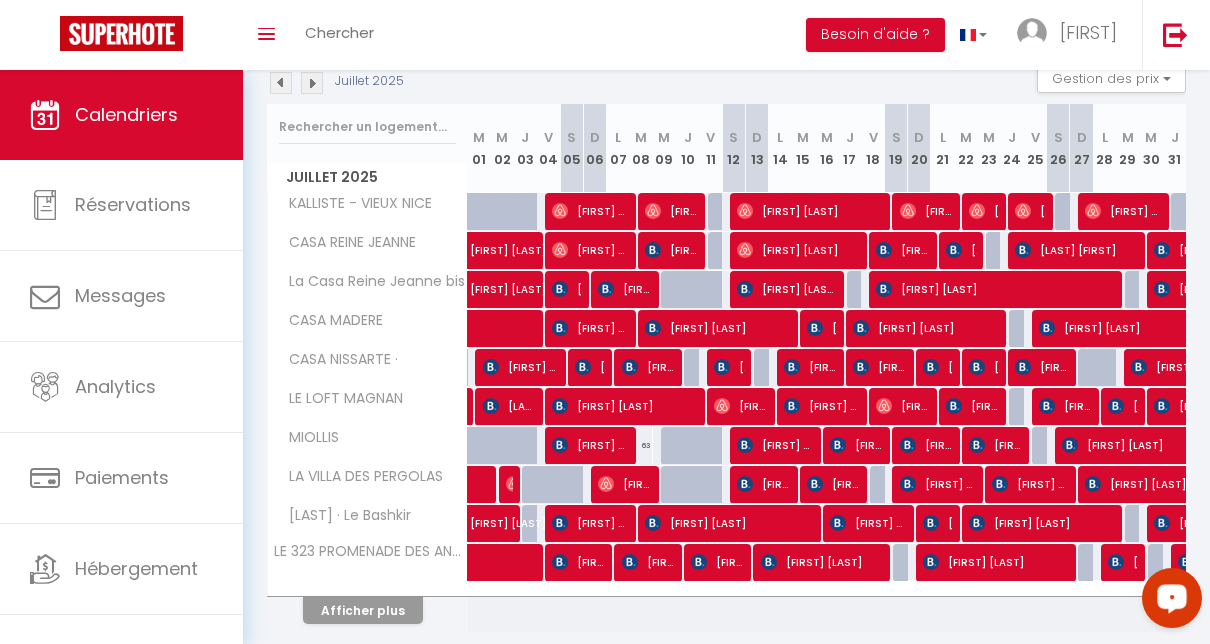 click at bounding box center (312, 83) 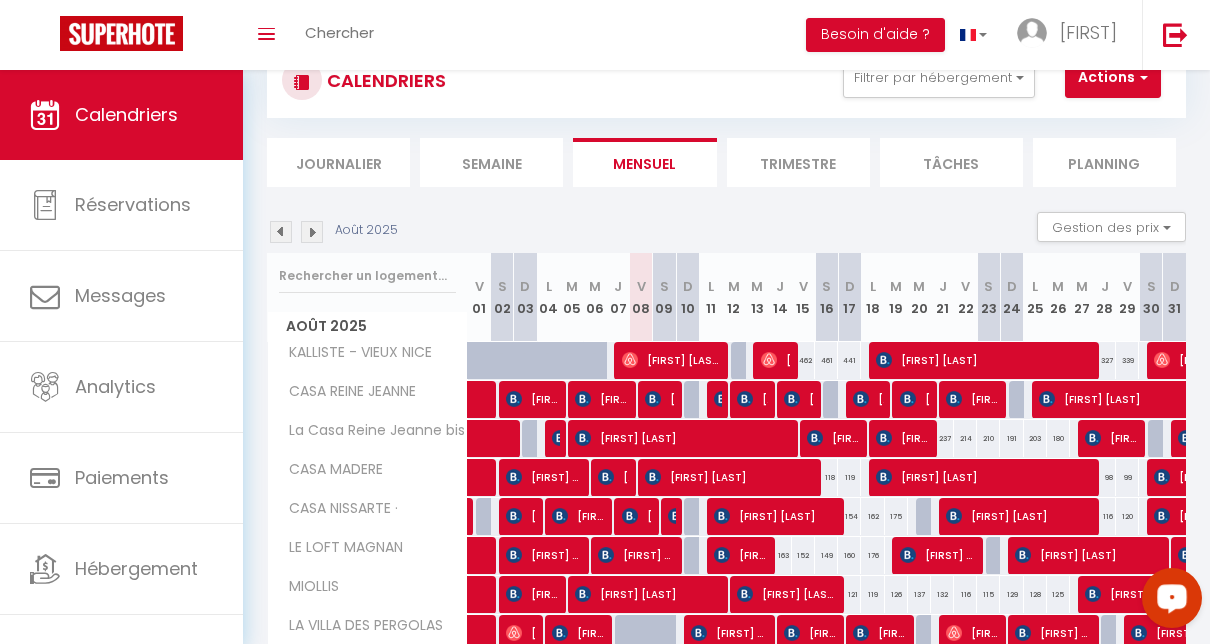 scroll, scrollTop: 219, scrollLeft: 0, axis: vertical 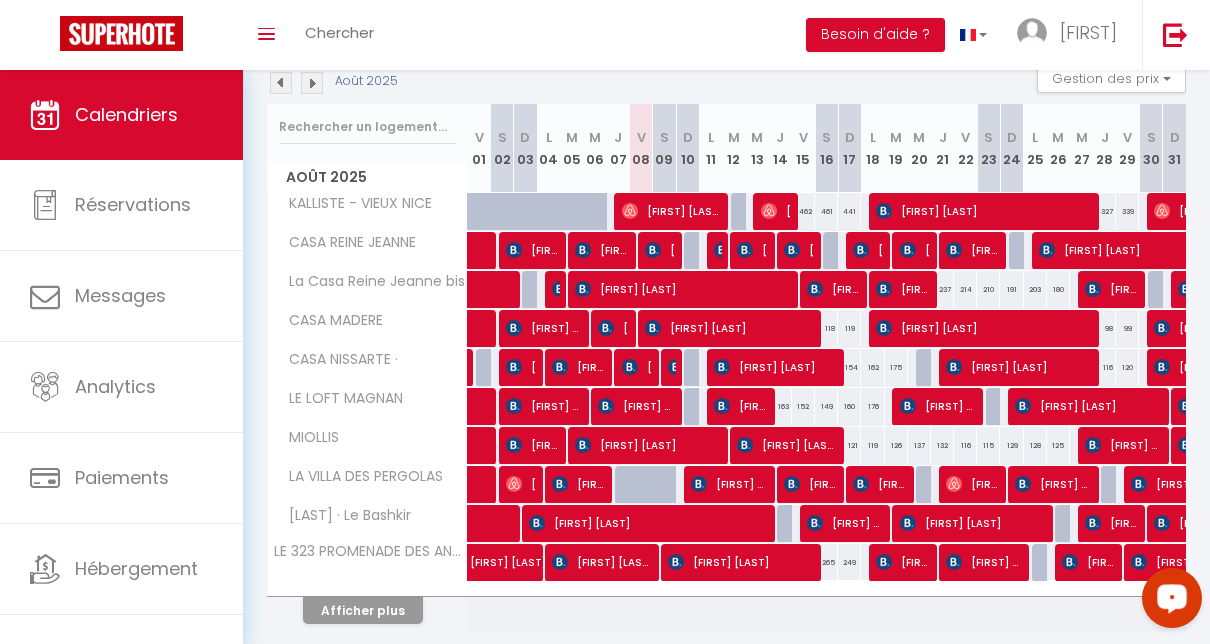 click on "163" at bounding box center [780, 406] 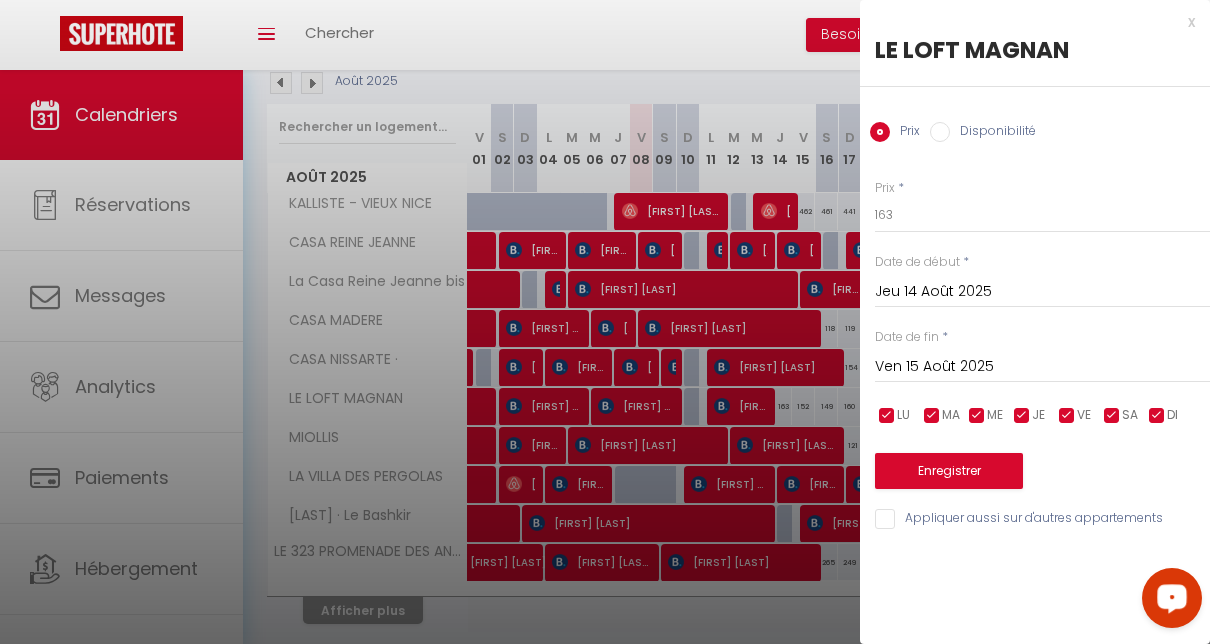click on "x" at bounding box center (1027, 22) 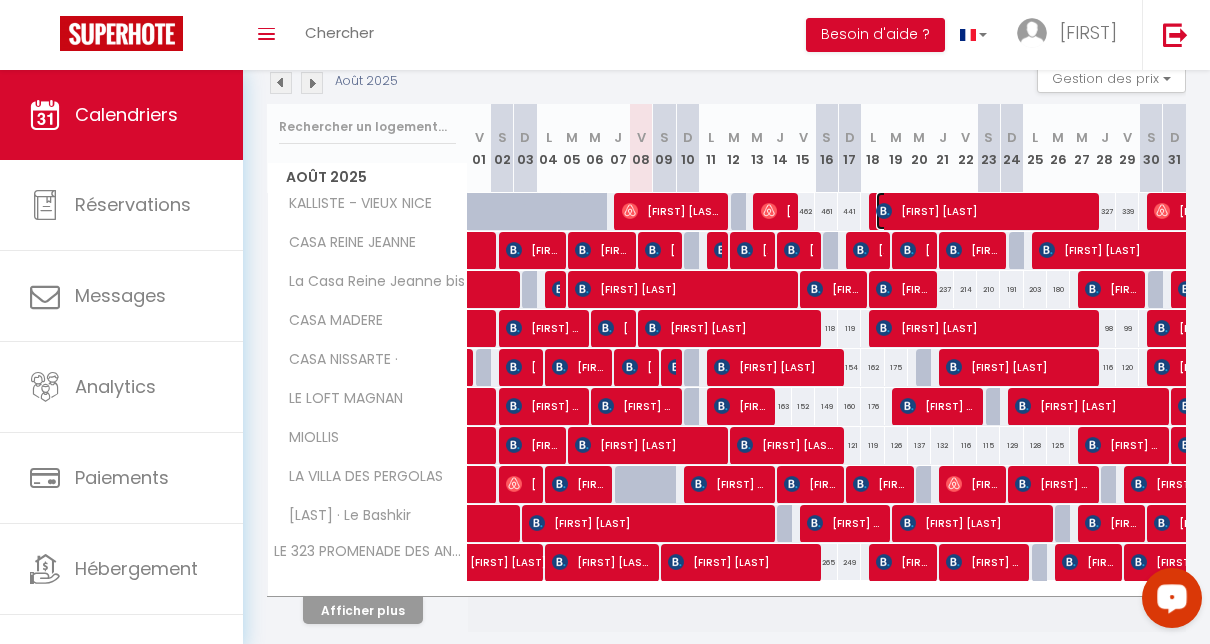 click on "[FIRST] [LAST]" at bounding box center [983, 211] 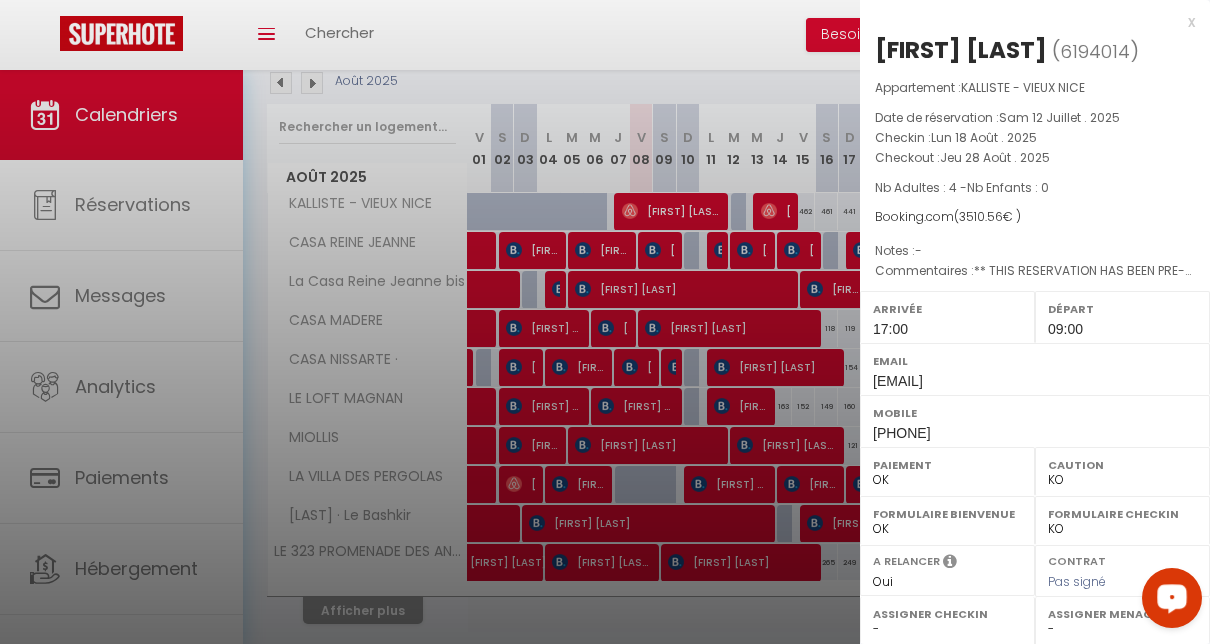 click on "x" at bounding box center (1027, 22) 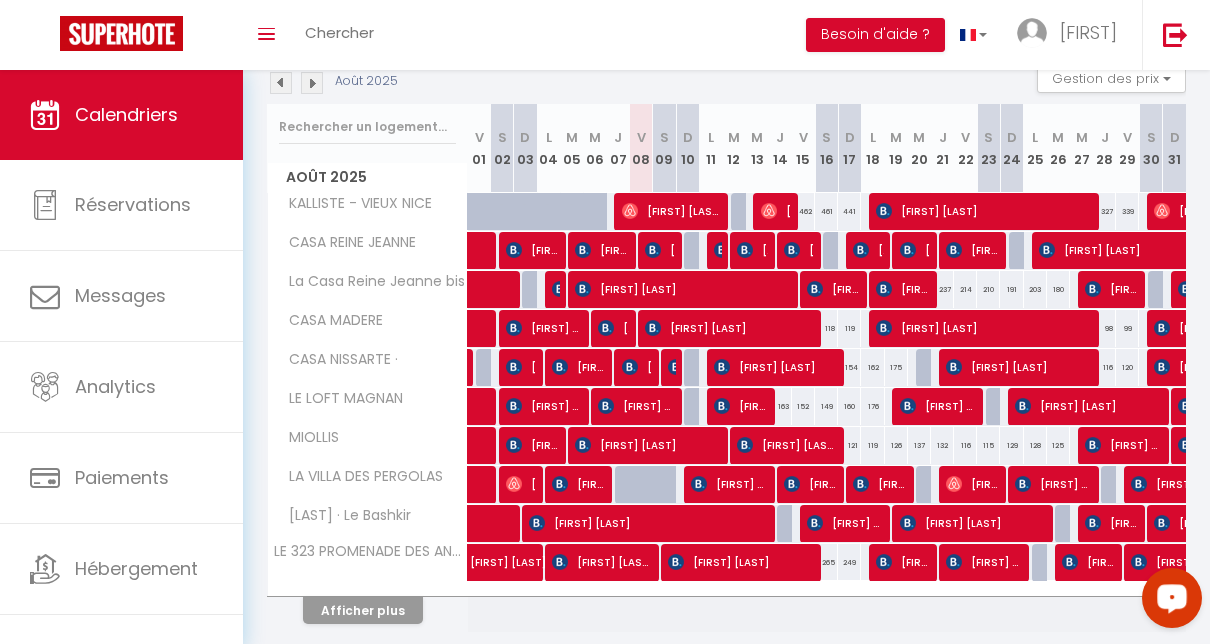 click at bounding box center (927, 368) 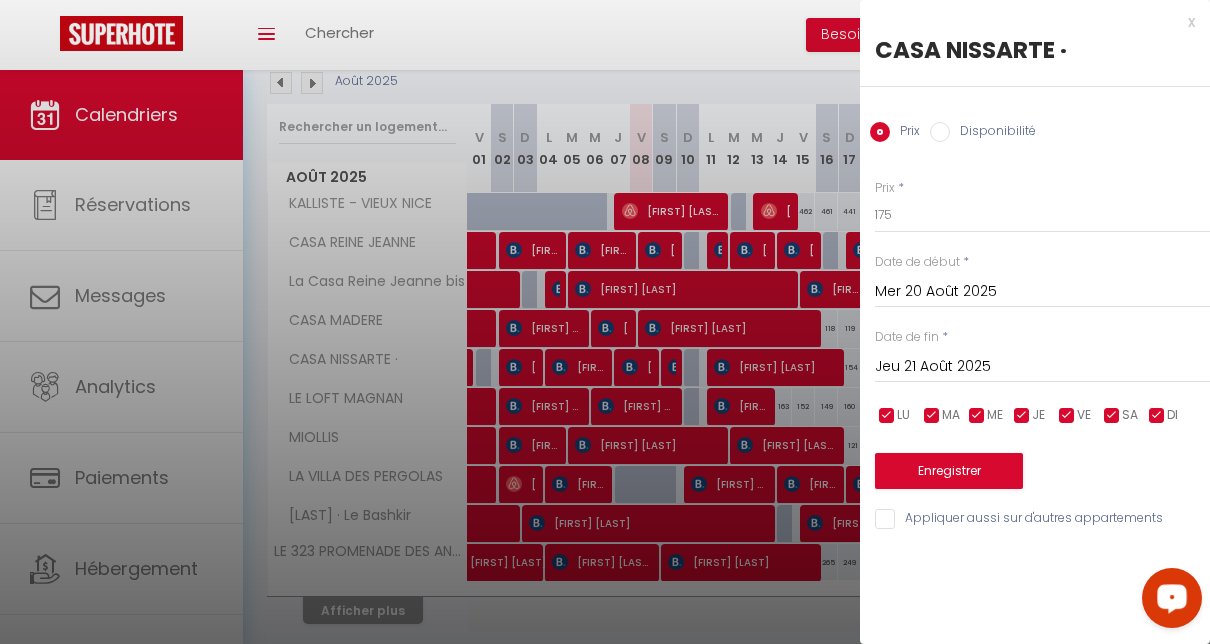 click on "Disponibilité" at bounding box center (993, 133) 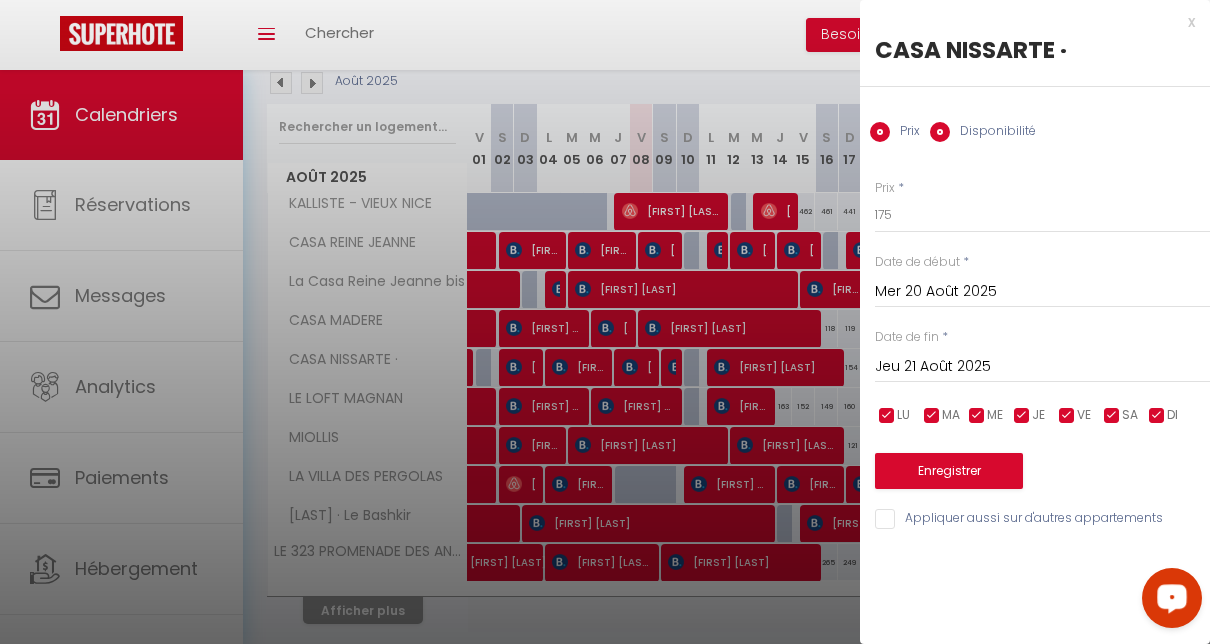 radio on "false" 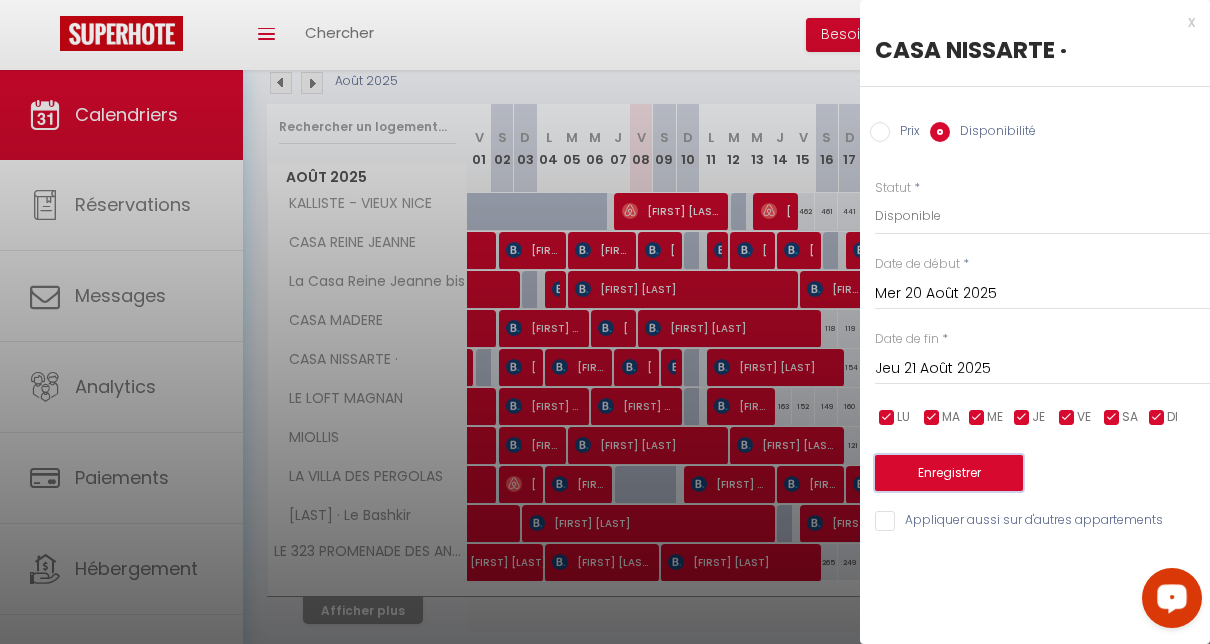 click on "Enregistrer" at bounding box center [949, 473] 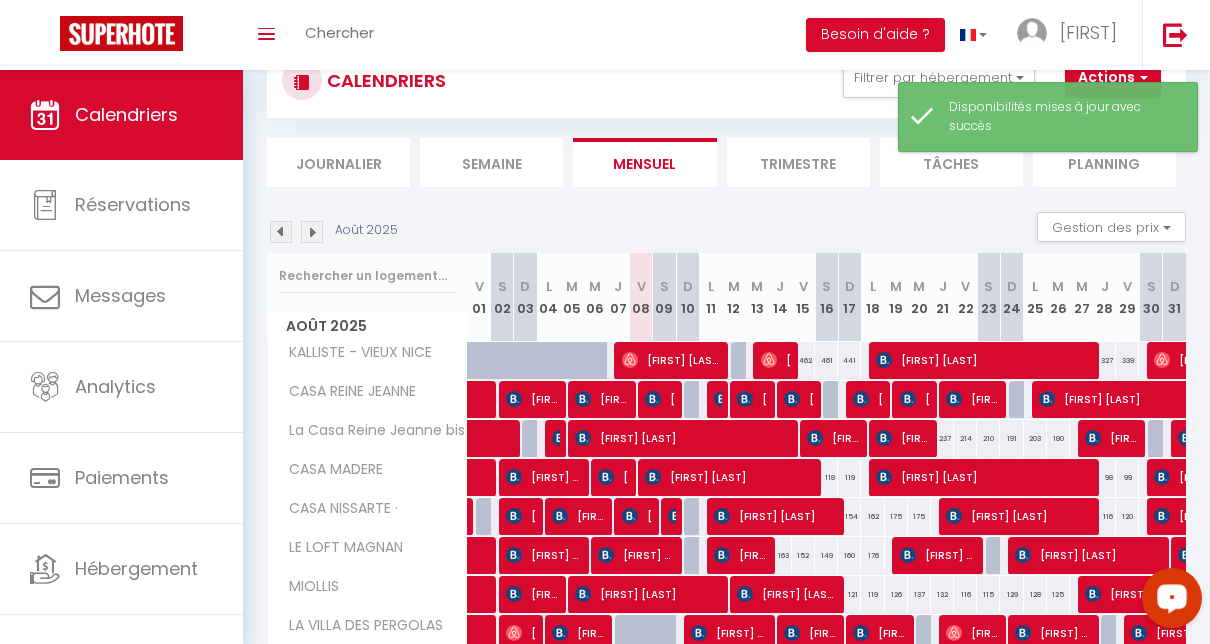 scroll, scrollTop: 219, scrollLeft: 0, axis: vertical 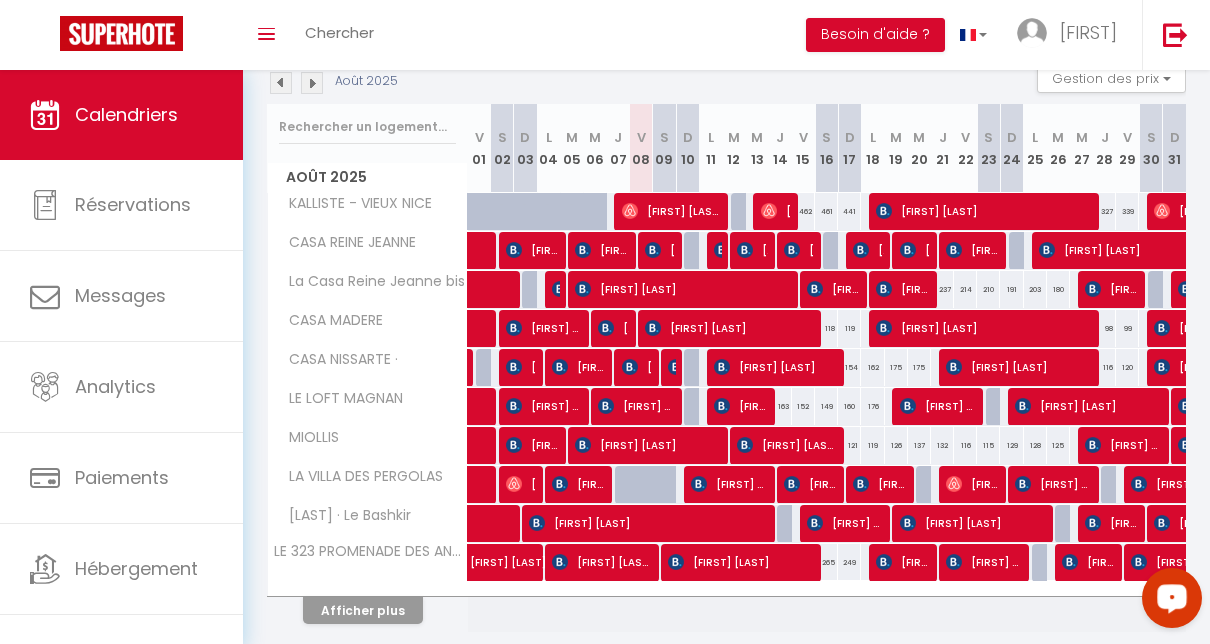 click on "Août 2025
Gestion des prix
Nb Nuits minimum   Règles   Disponibilité" at bounding box center (726, 83) 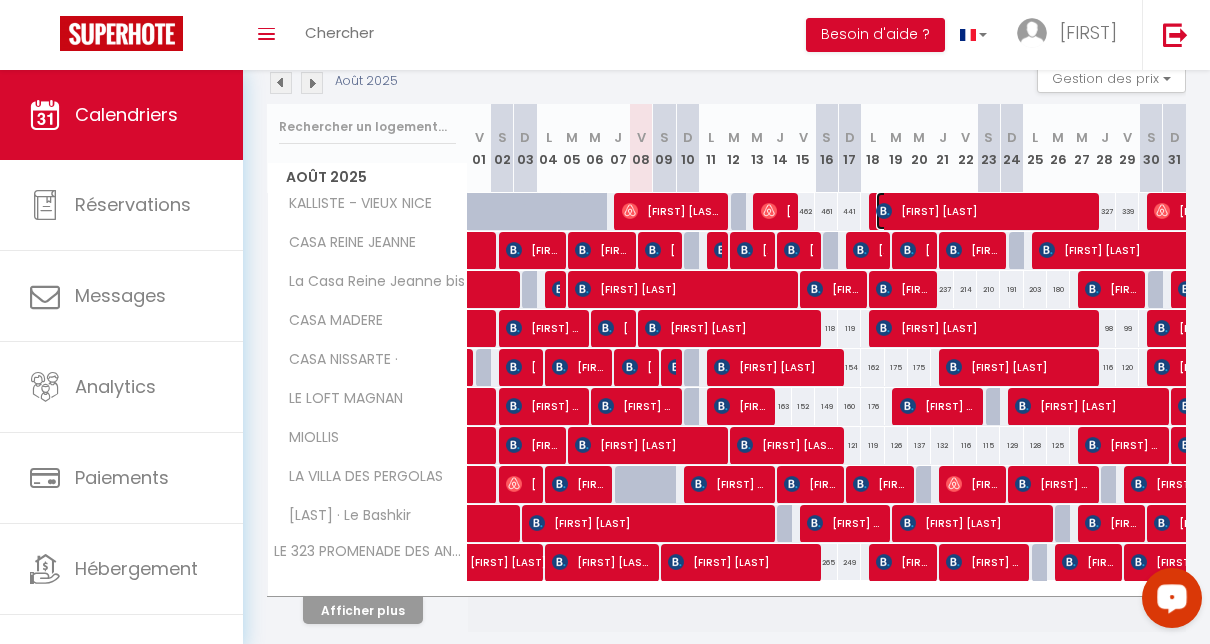 click on "[FIRST] [LAST]" at bounding box center (983, 211) 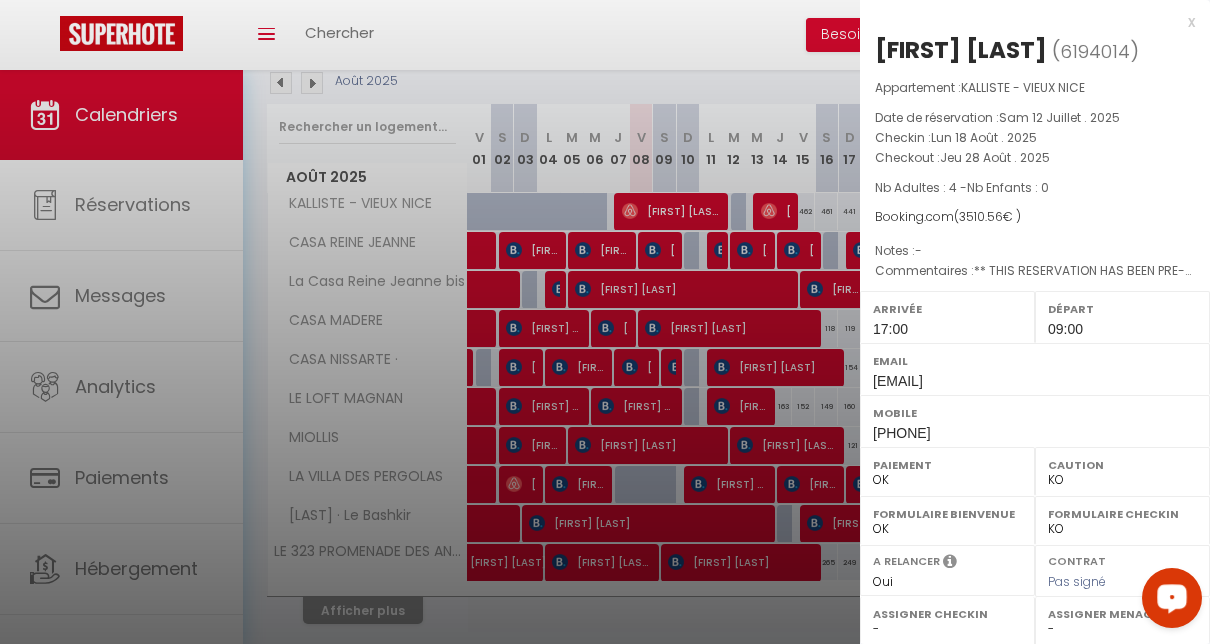 click on "x" at bounding box center [1027, 22] 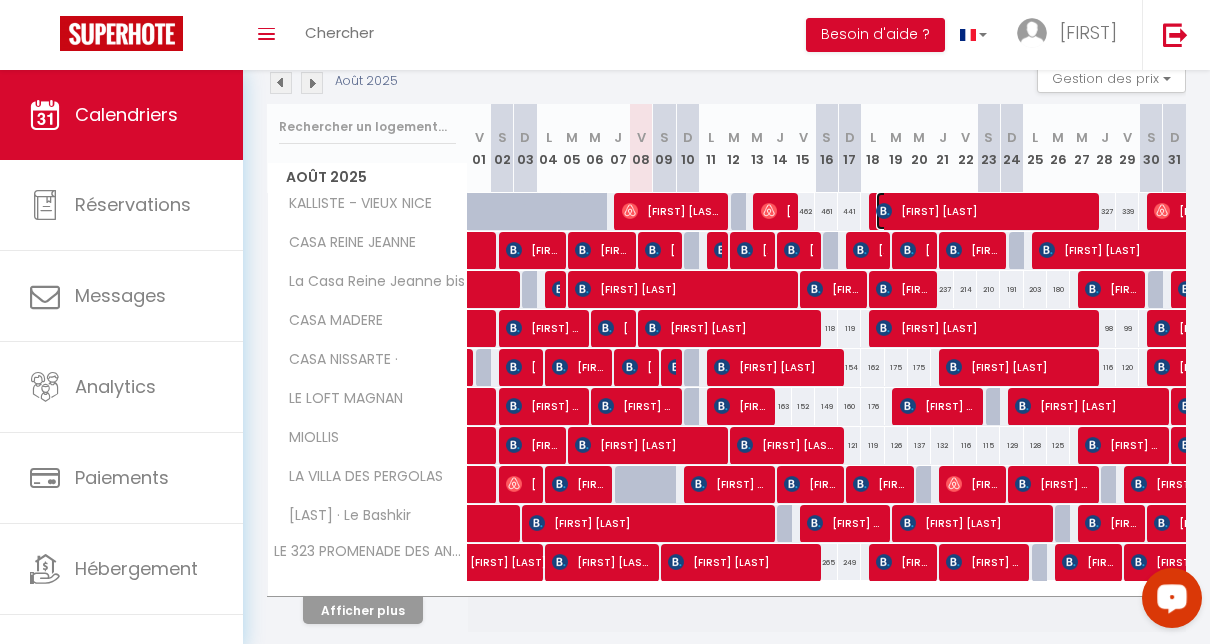 click on "[FIRST] [LAST]" at bounding box center [983, 211] 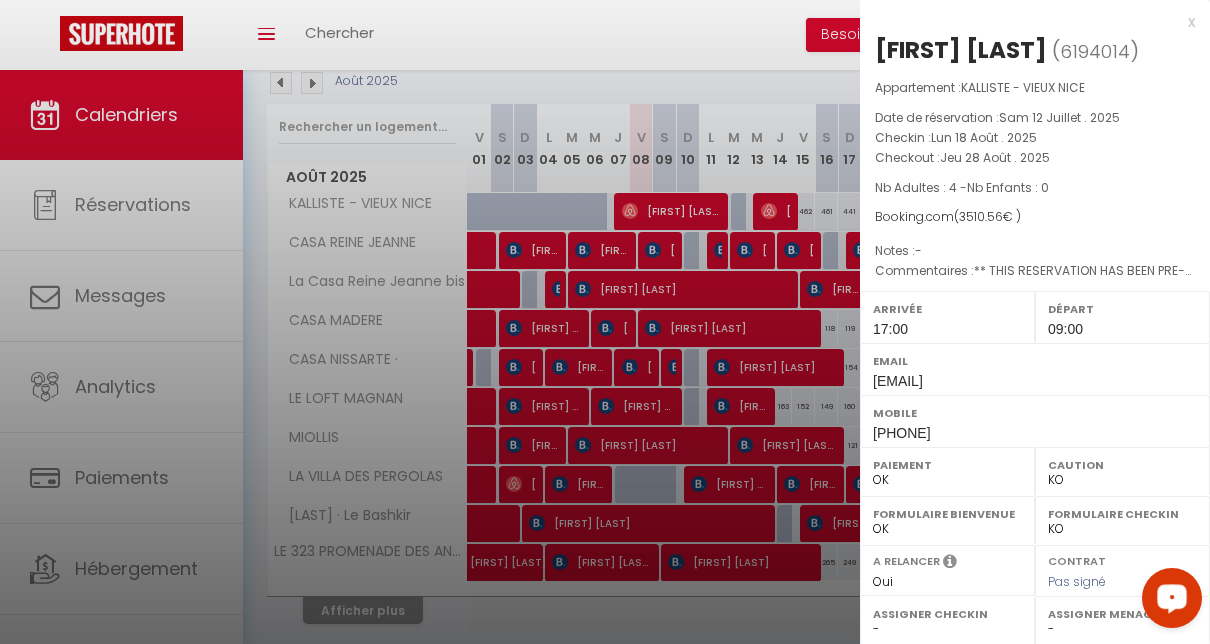click at bounding box center [605, 322] 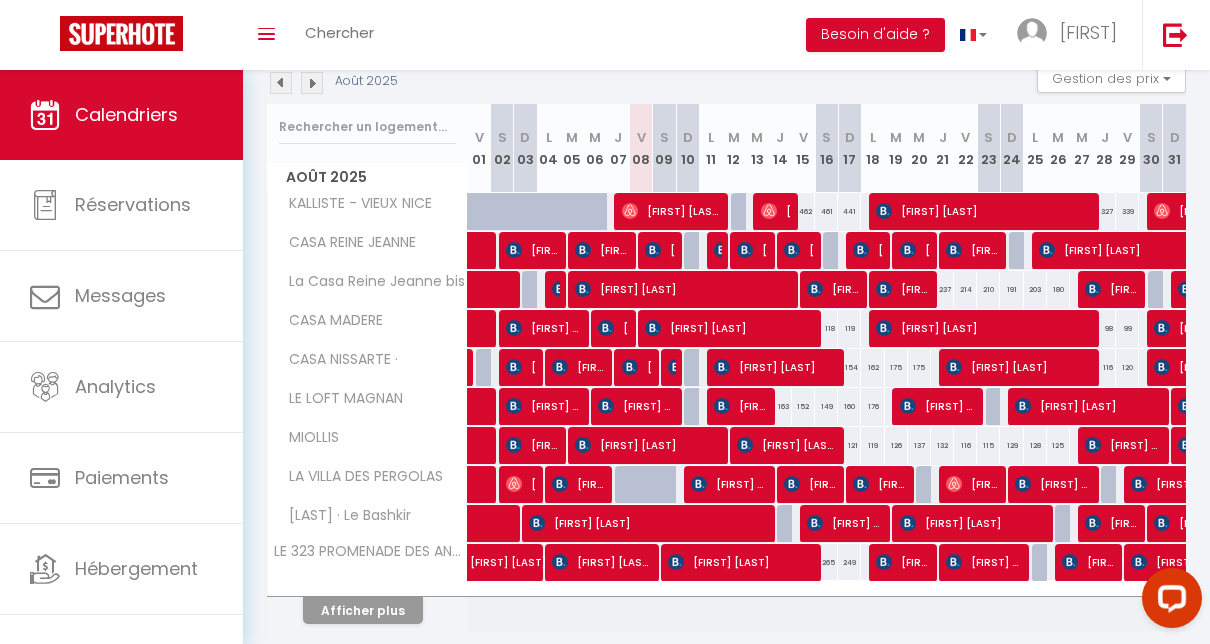 scroll, scrollTop: 259, scrollLeft: 0, axis: vertical 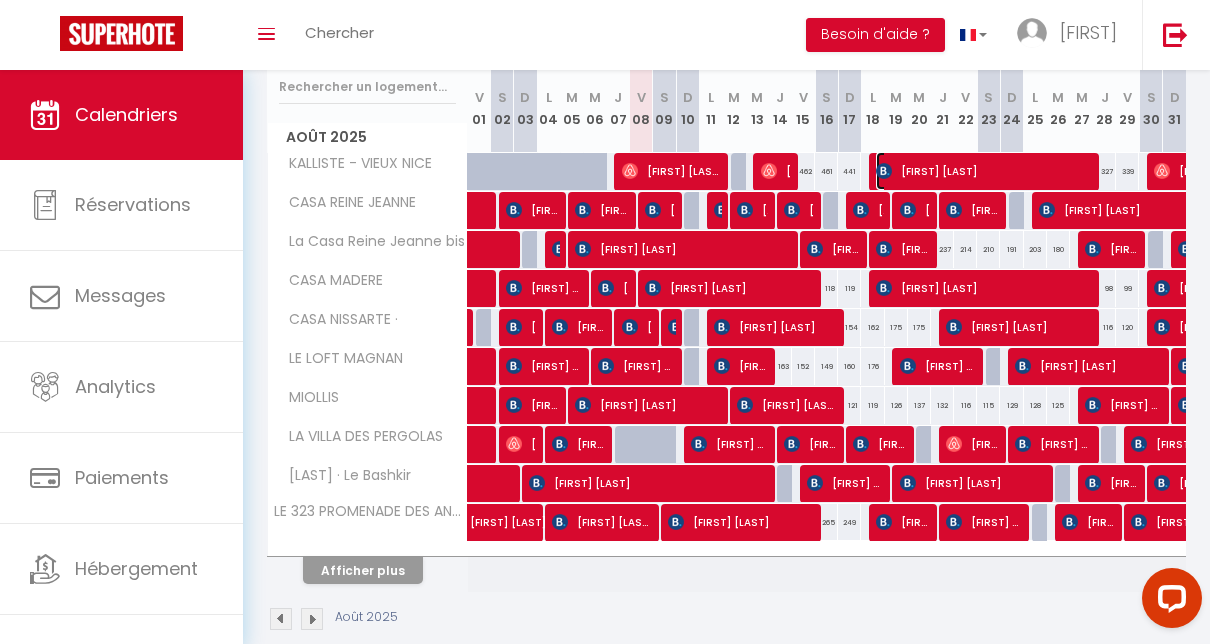 click on "[FIRST] [LAST]" at bounding box center (983, 171) 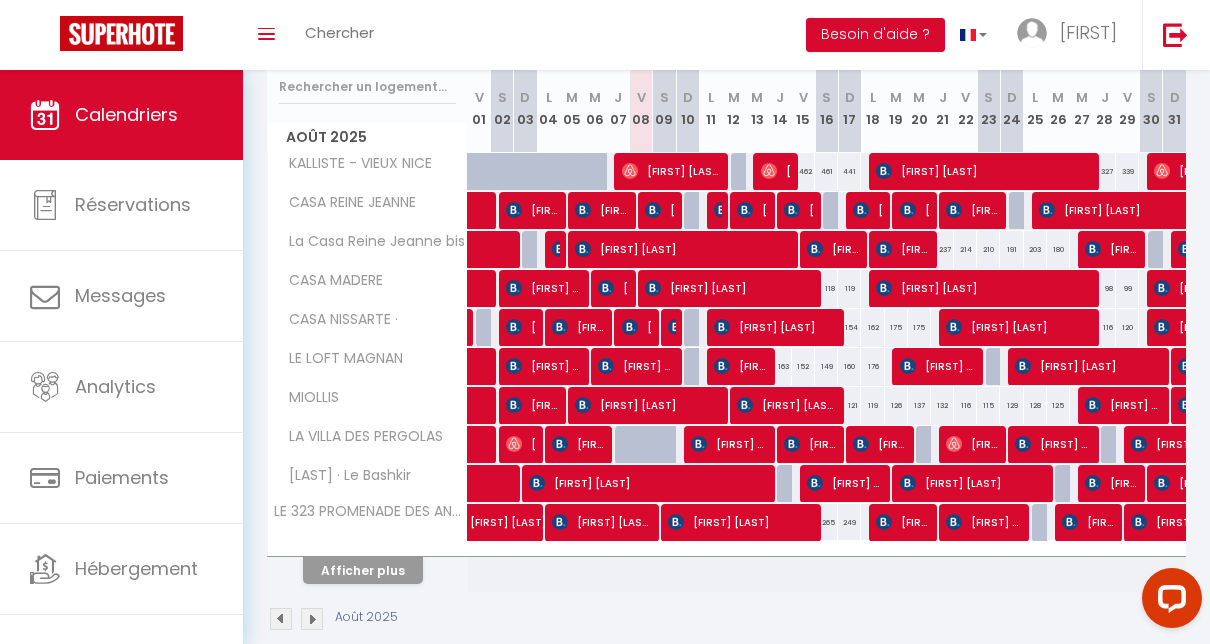 click on "Nb Adultes : 4 -
Nb Enfants :
0" at bounding box center [0, 0] 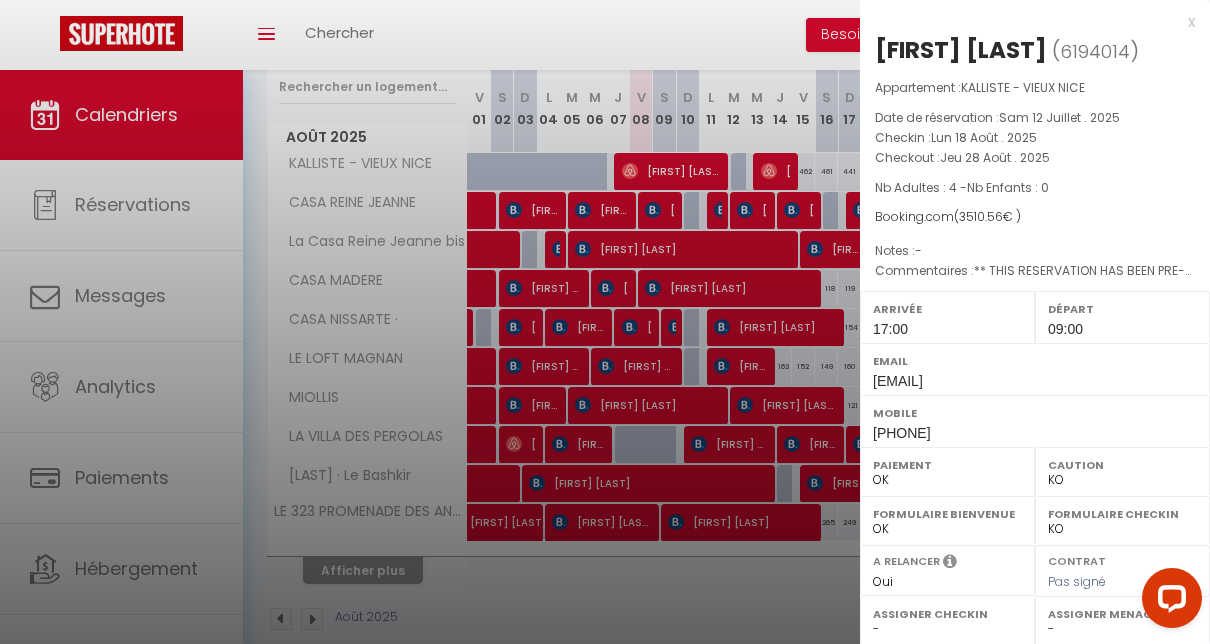 drag, startPoint x: 884, startPoint y: 177, endPoint x: 810, endPoint y: 99, distance: 107.51744 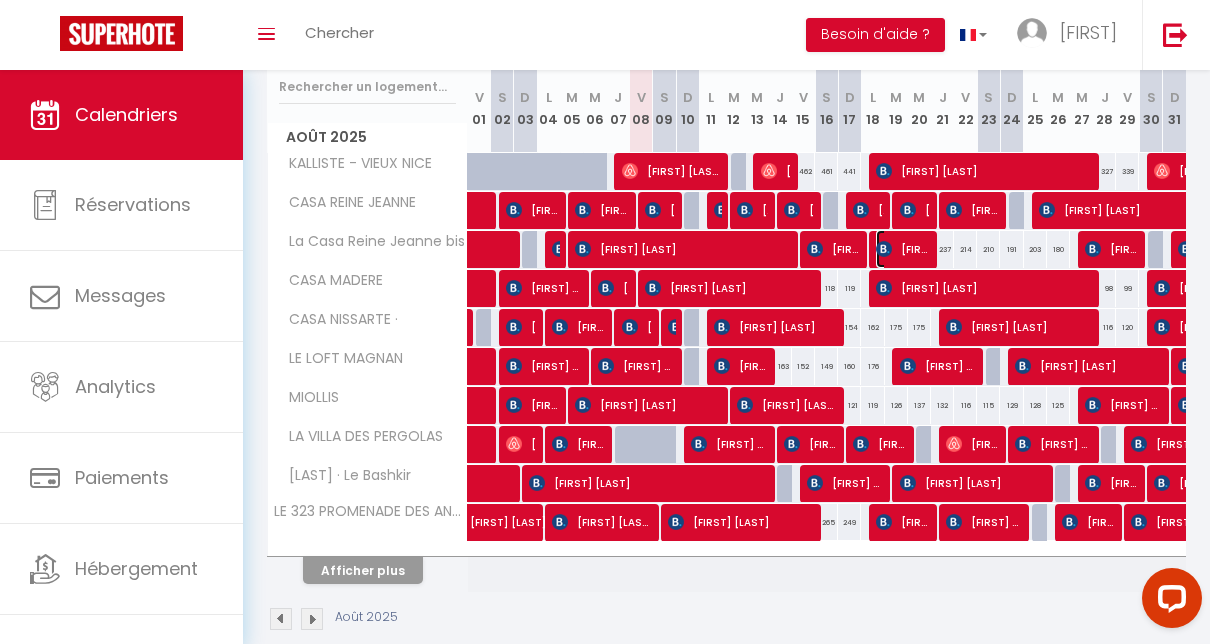 click on "[FIRST] [LAST]" at bounding box center [903, 249] 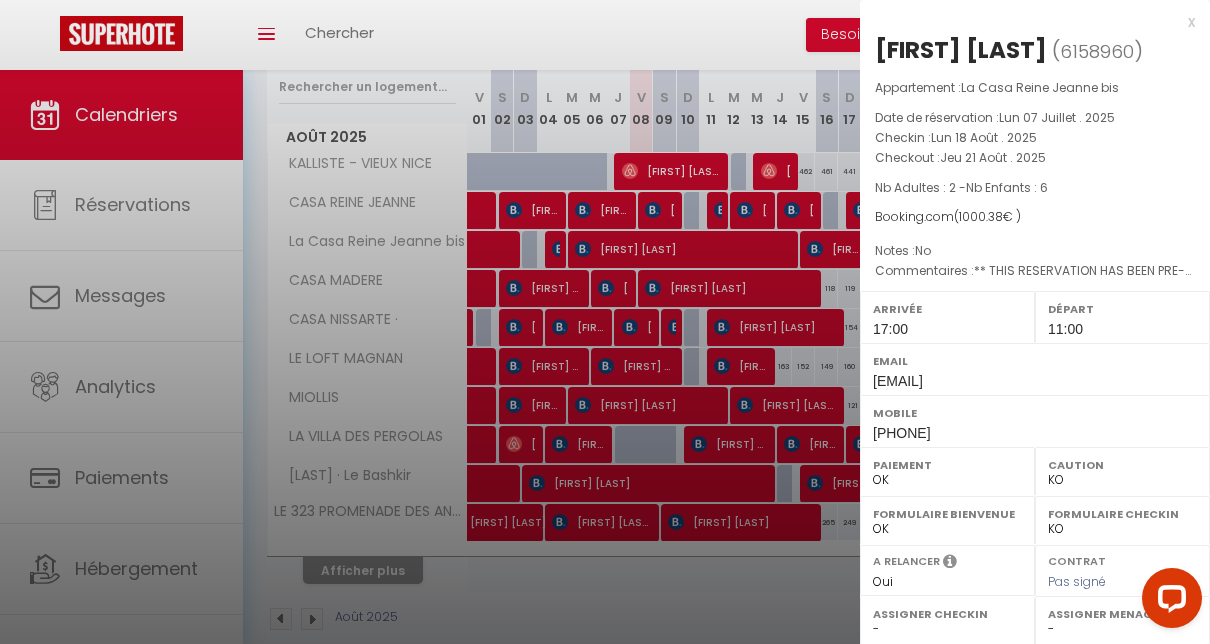 click on "Checkout :
Jeu 21 Août . 2025" at bounding box center (1035, 158) 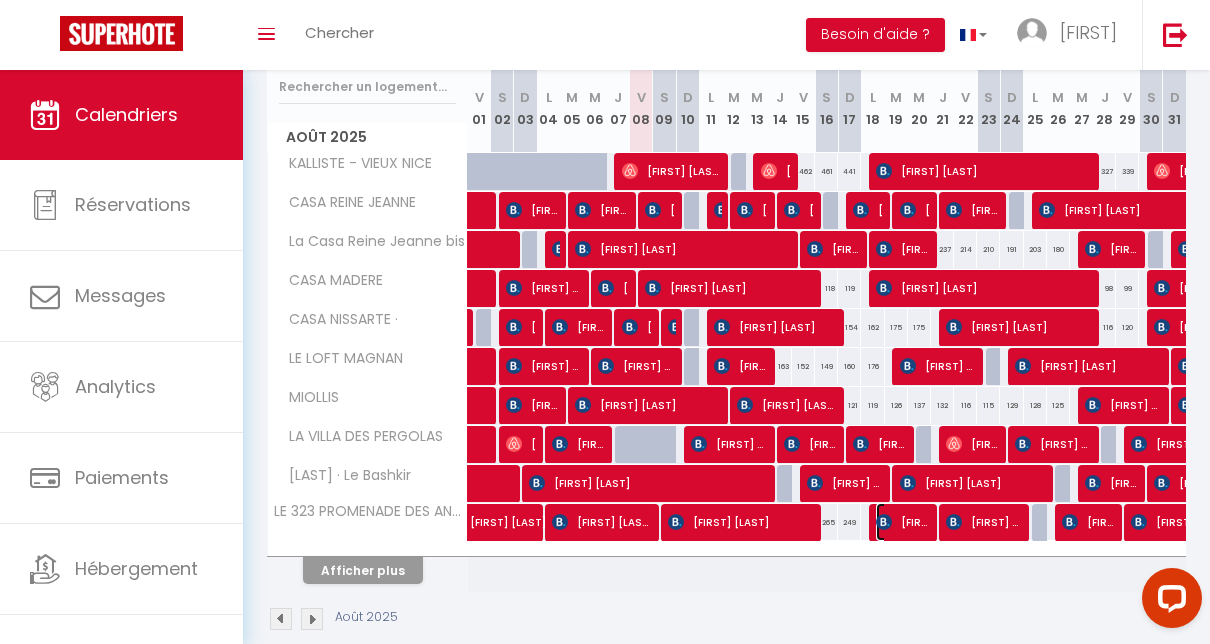 click on "[FIRST] [LAST]" at bounding box center [903, 522] 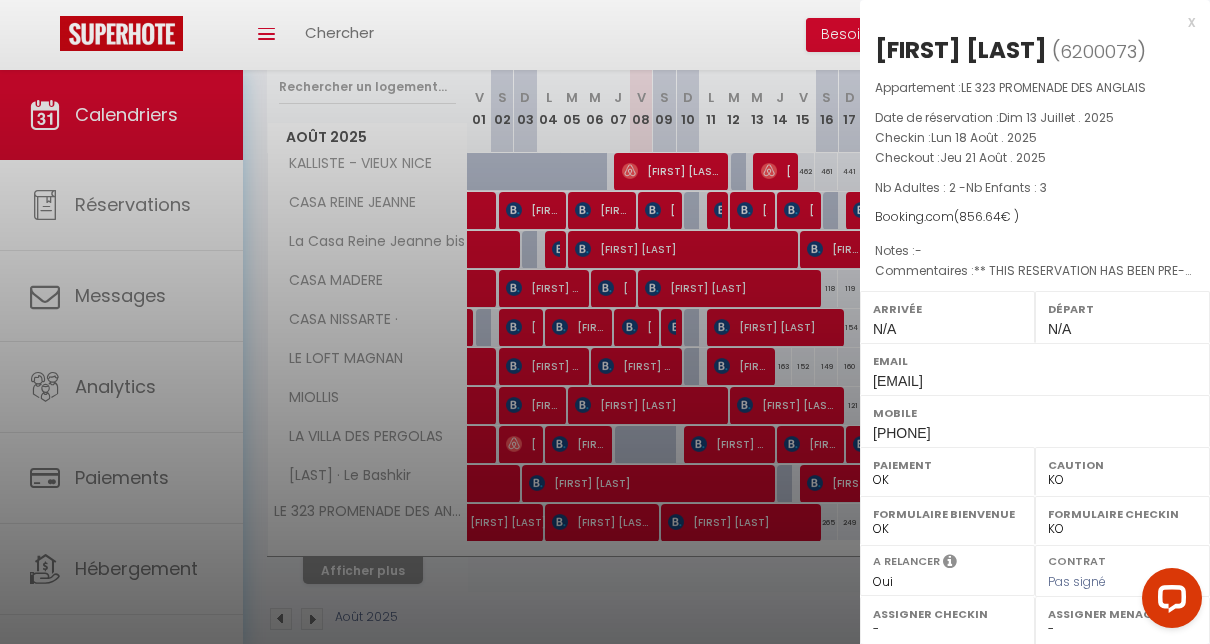 click at bounding box center (605, 322) 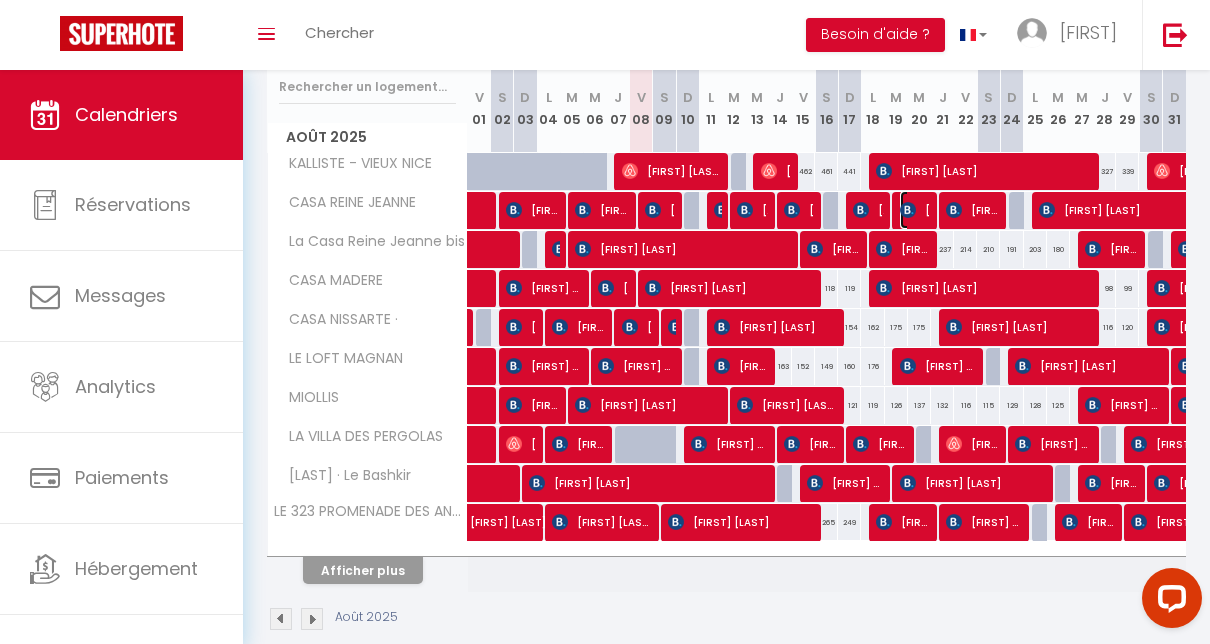 click at bounding box center (908, 210) 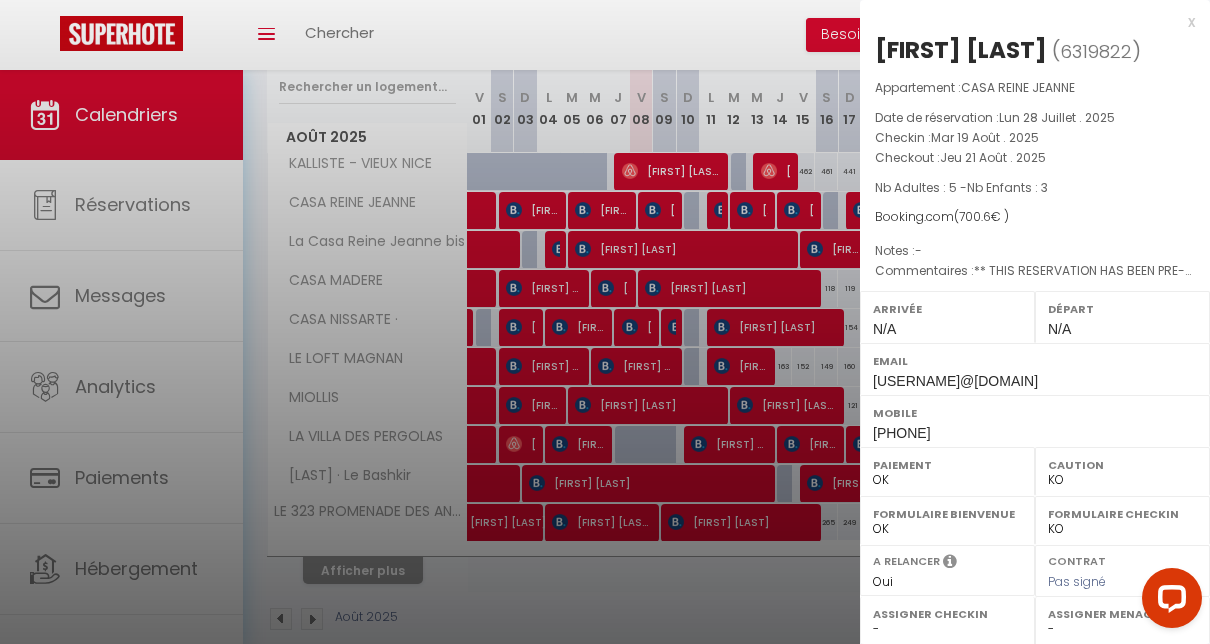click at bounding box center (605, 322) 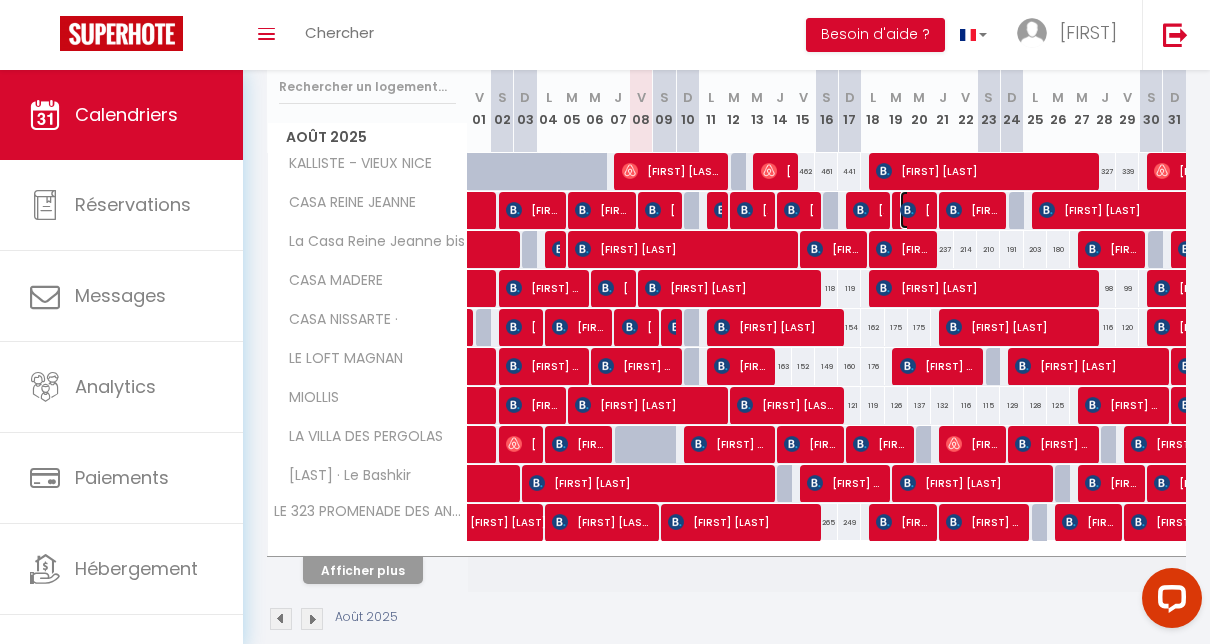 click on "[FIRST] [LAST]" at bounding box center [915, 210] 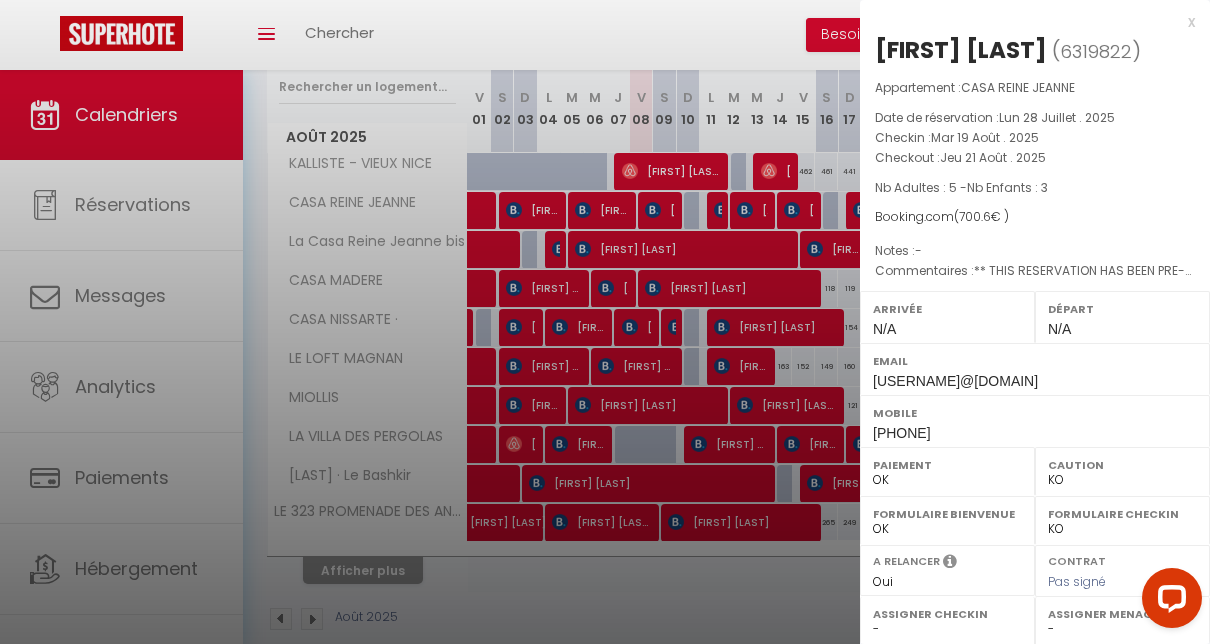 click on "Checkout :
Jeu 21 Août . 2025" at bounding box center [1035, 158] 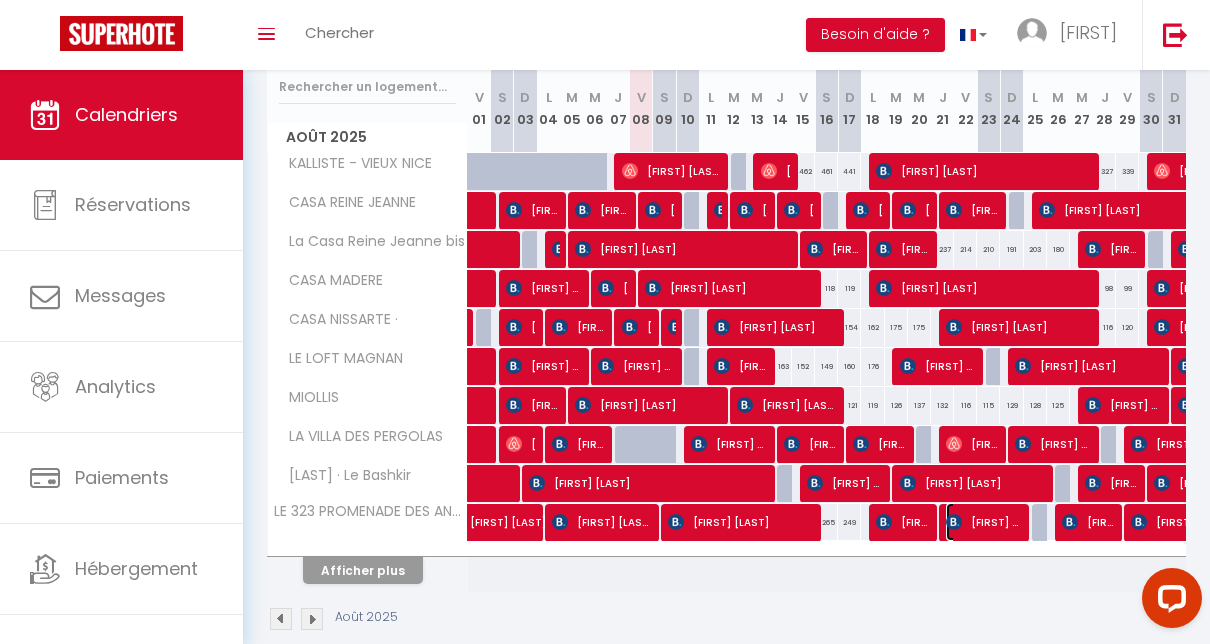 click on "[FIRST] [LAST]" at bounding box center (984, 522) 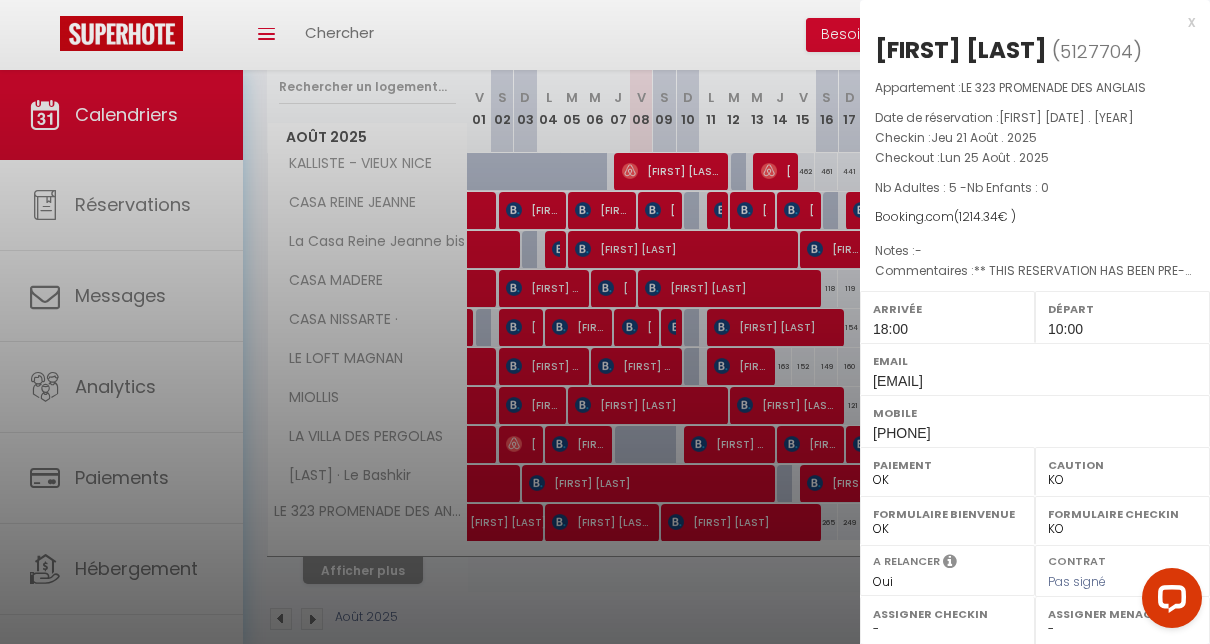 click at bounding box center (605, 322) 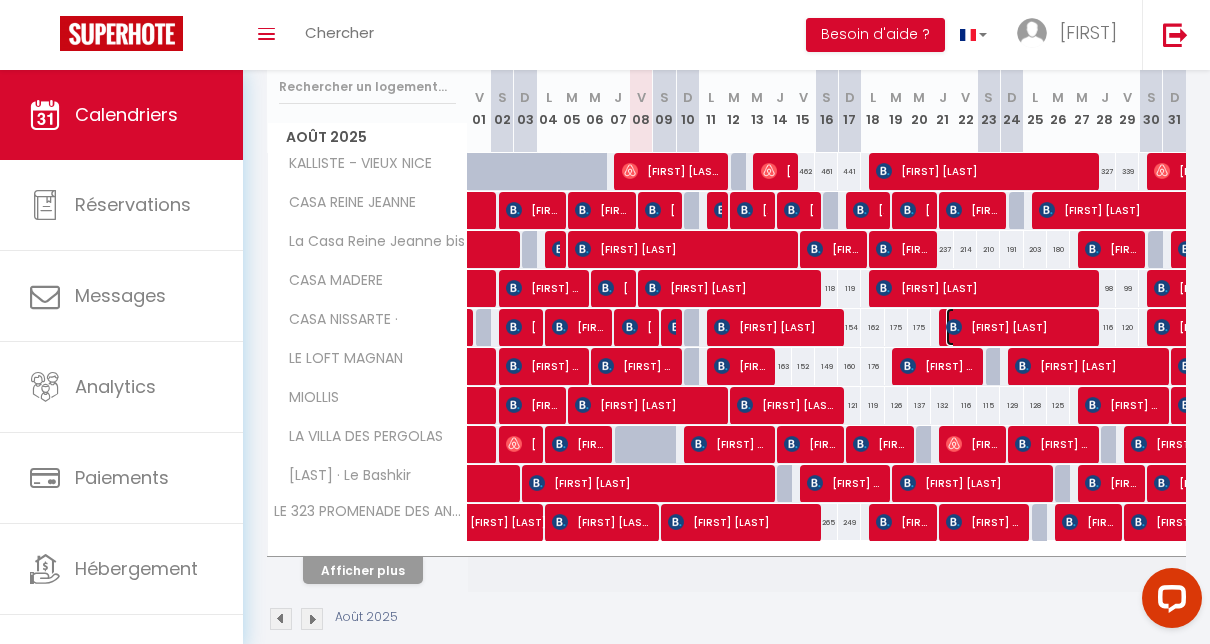 click on "[FIRST] [LAST]" at bounding box center [1019, 327] 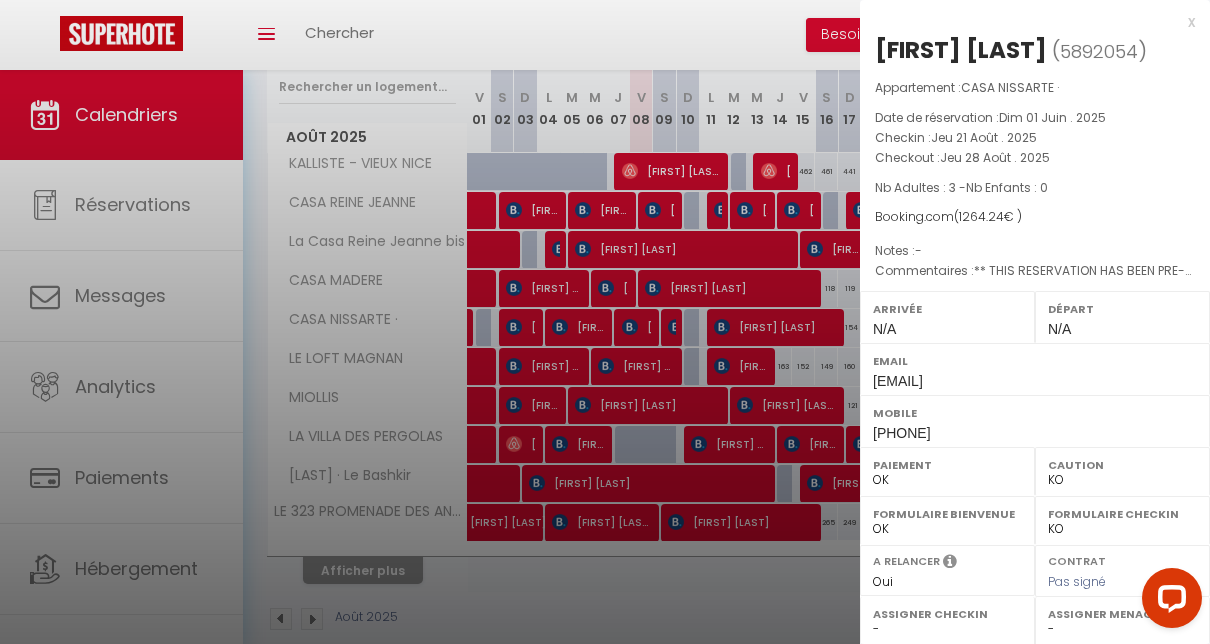 click on "Checkout : Jeu [DATE] . [YEAR]" at bounding box center [1035, 158] 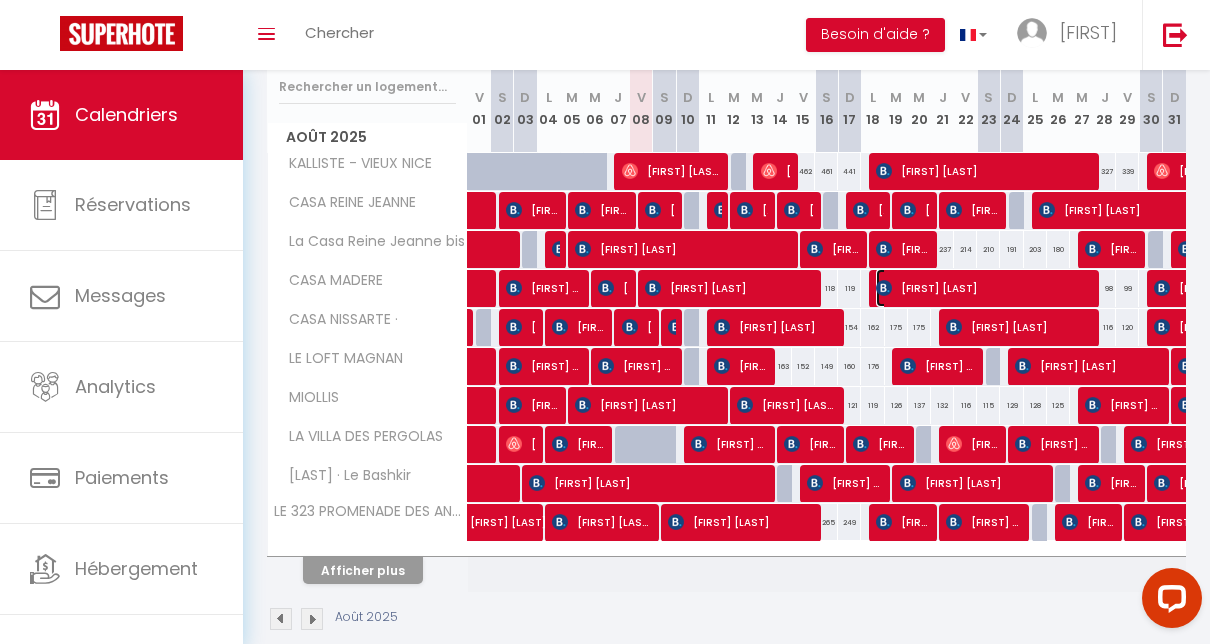 click on "[FIRST] [LAST]" at bounding box center [983, 288] 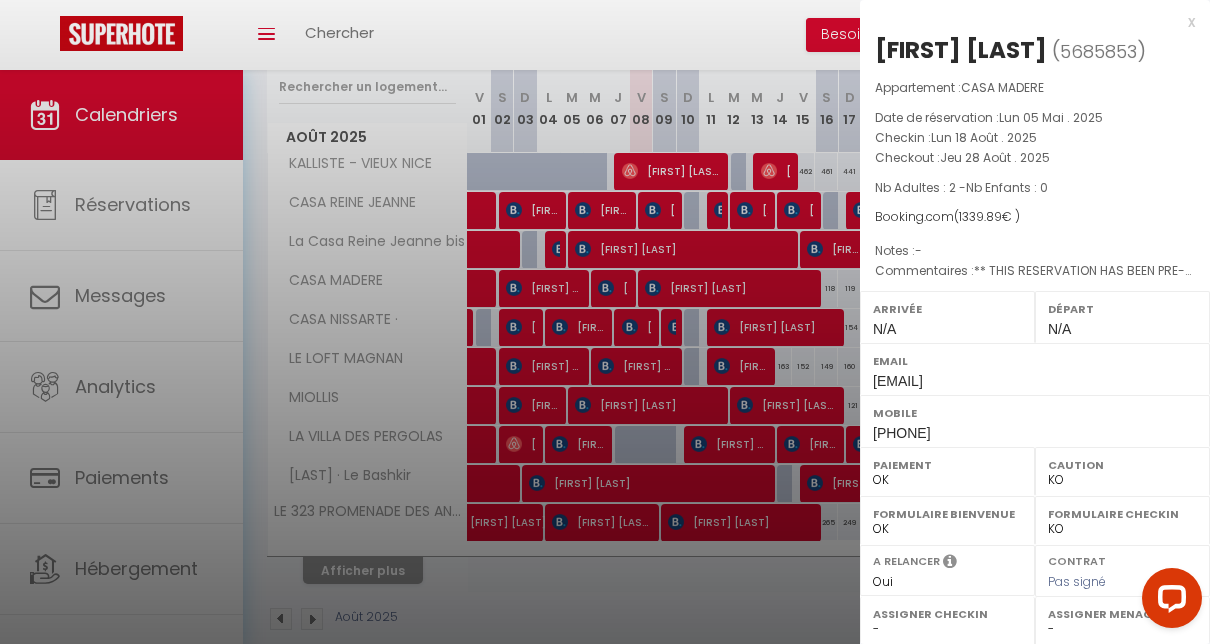click on "Appartement :
CASA MADERE" at bounding box center [1035, 88] 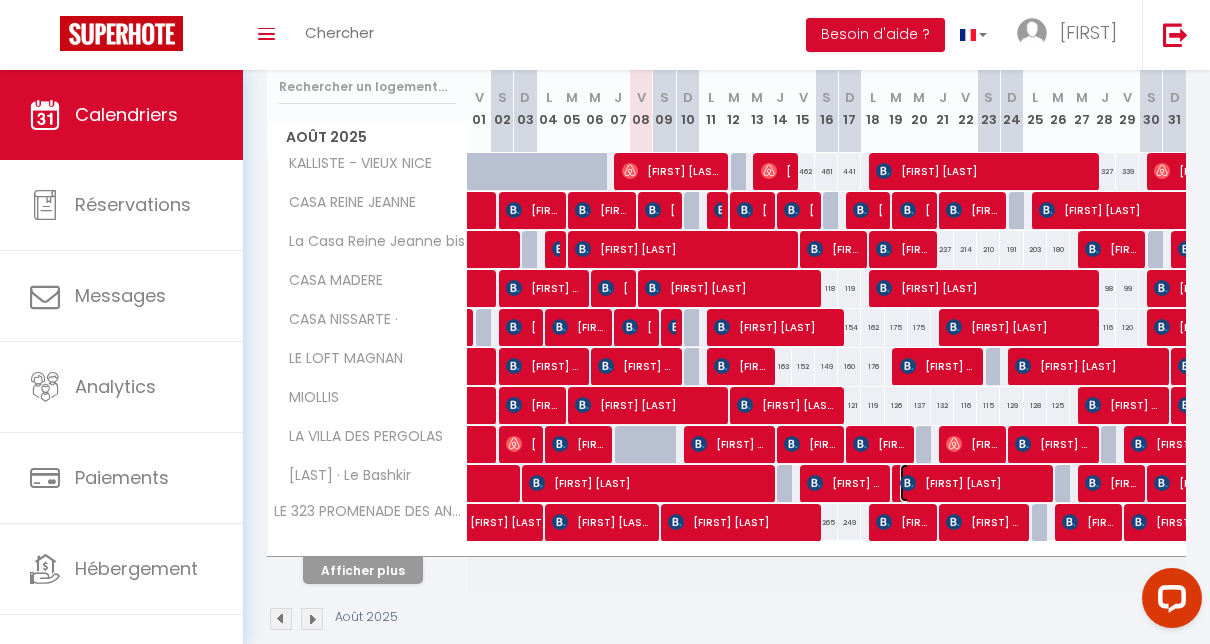 click on "[FIRST] [LAST]" at bounding box center [973, 483] 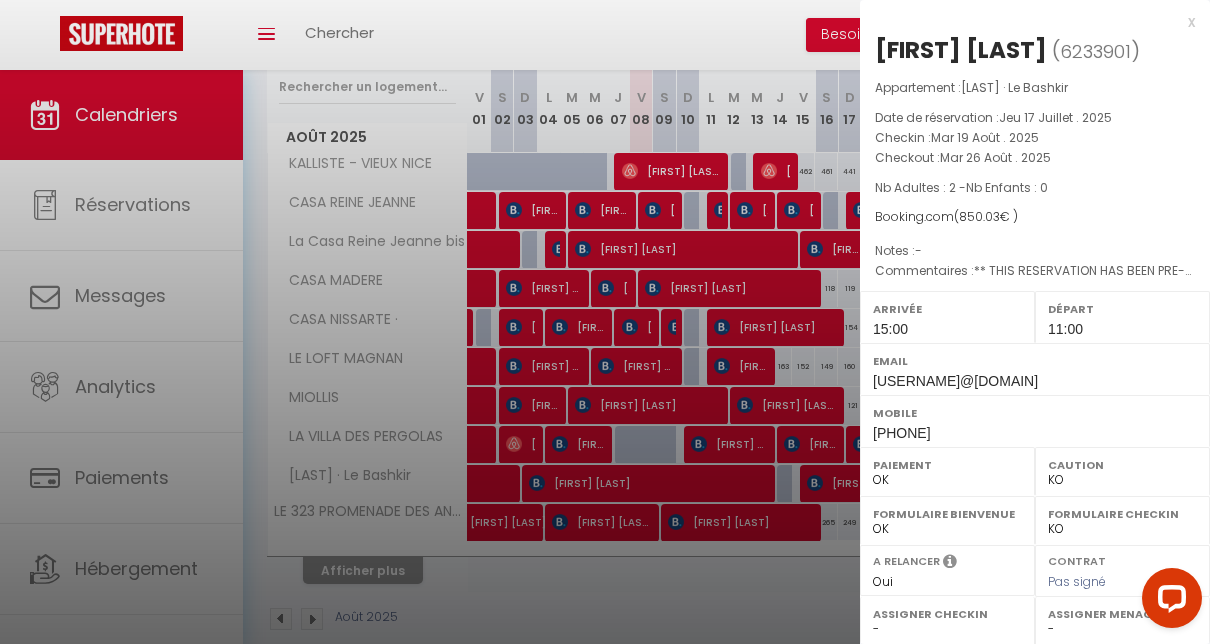click on "OK   KO" at bounding box center (947, 480) 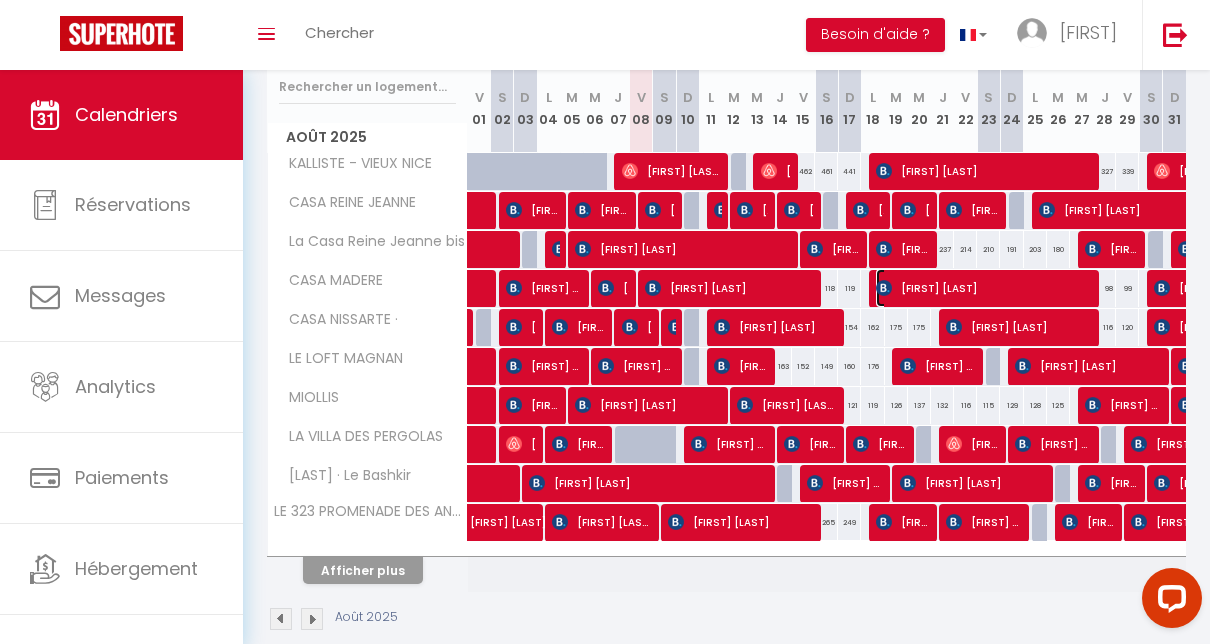 click on "[FIRST] [LAST]" at bounding box center [983, 288] 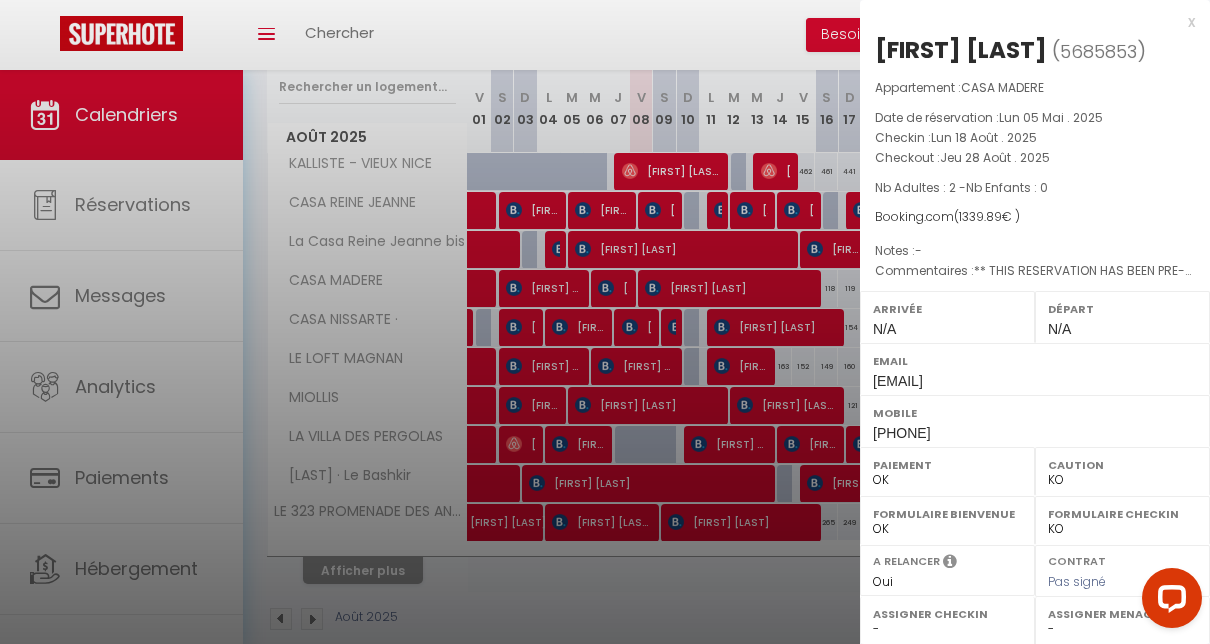 click at bounding box center (605, 322) 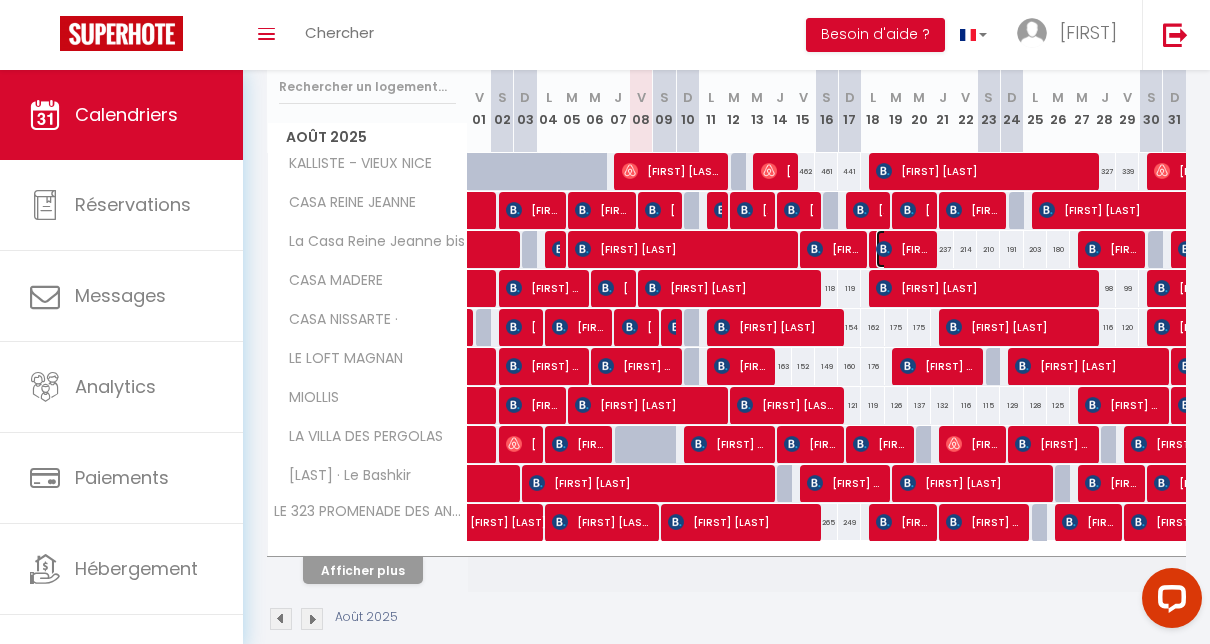 click on "[FIRST] [LAST]" at bounding box center (903, 249) 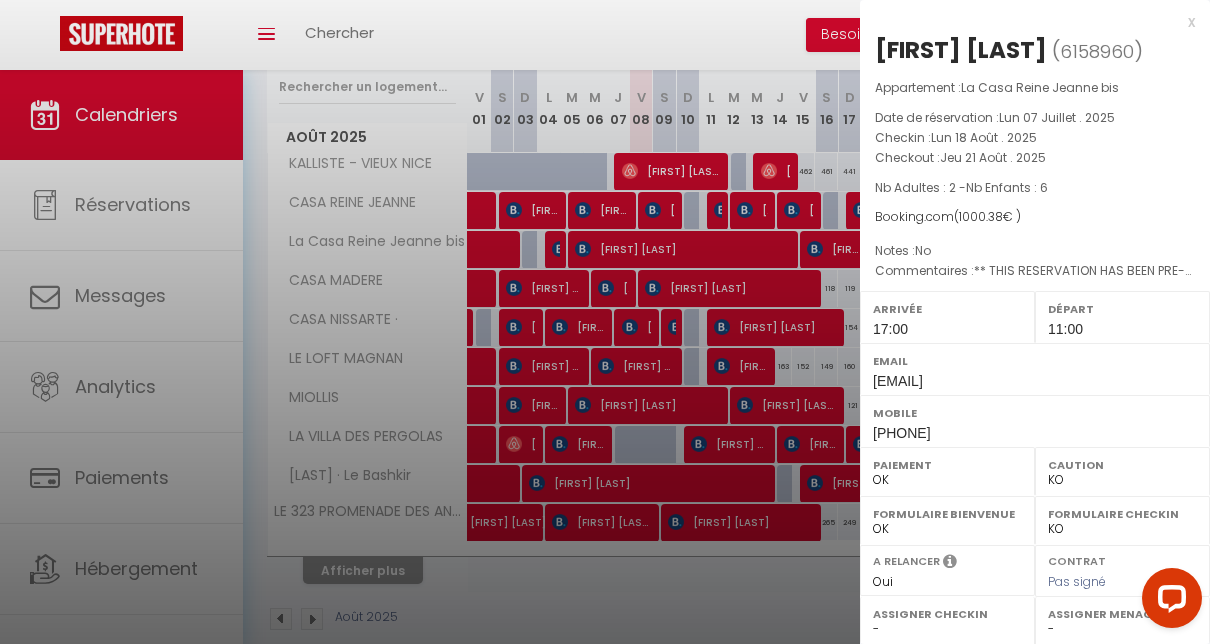 click at bounding box center (605, 322) 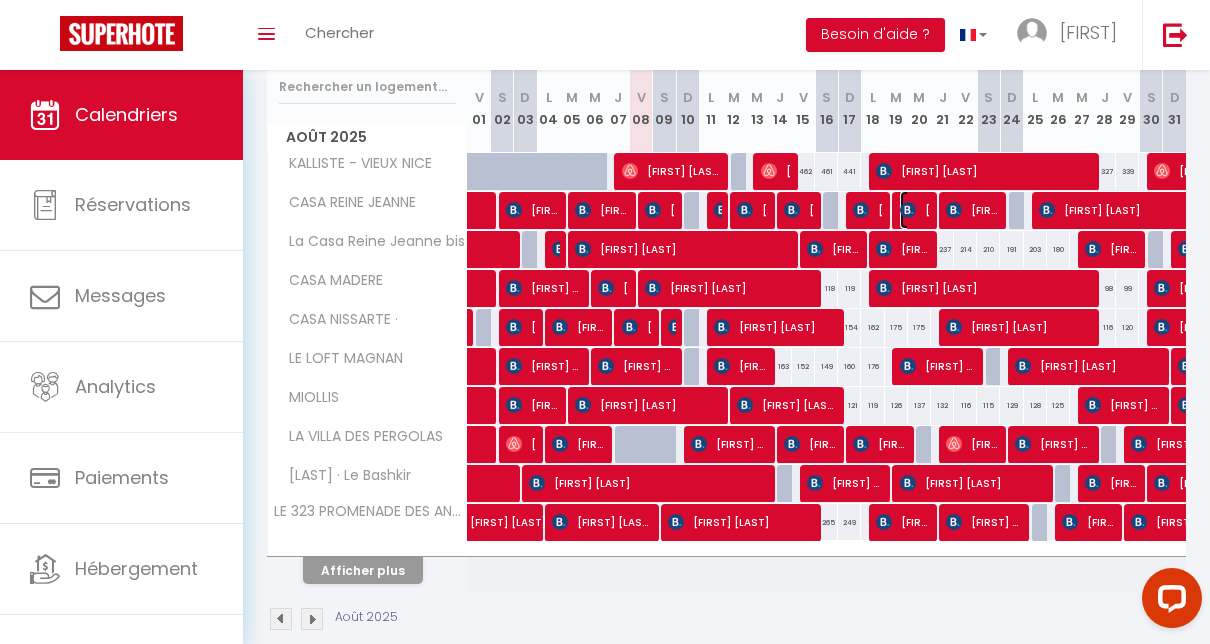 click at bounding box center [908, 210] 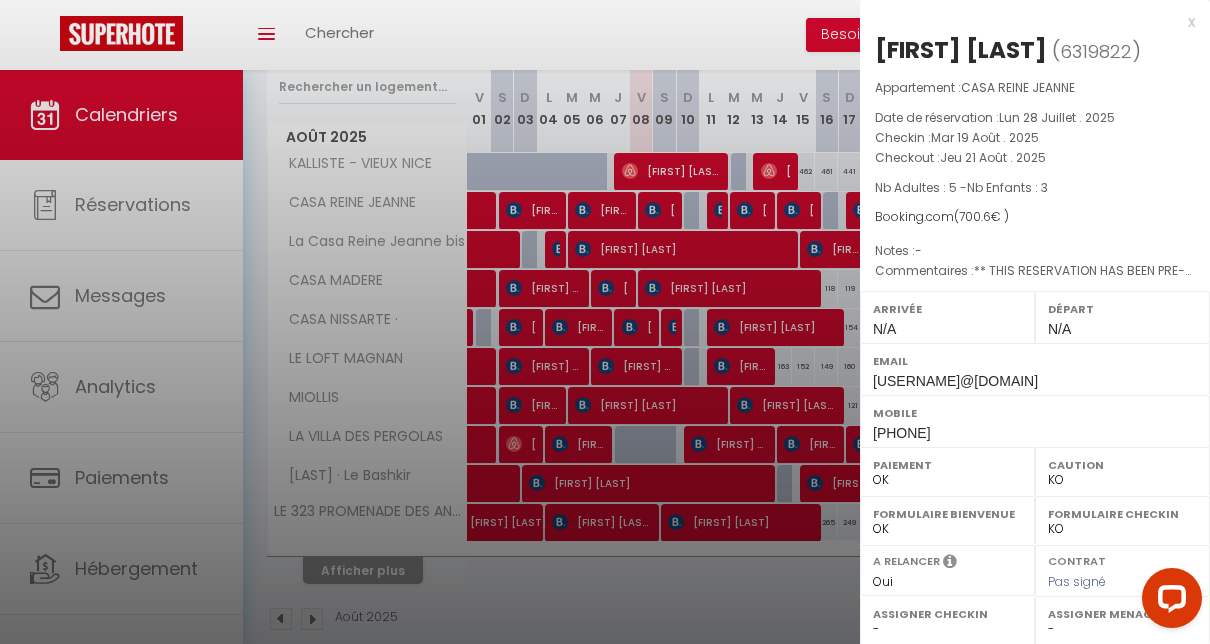 click on "x" at bounding box center (1027, 22) 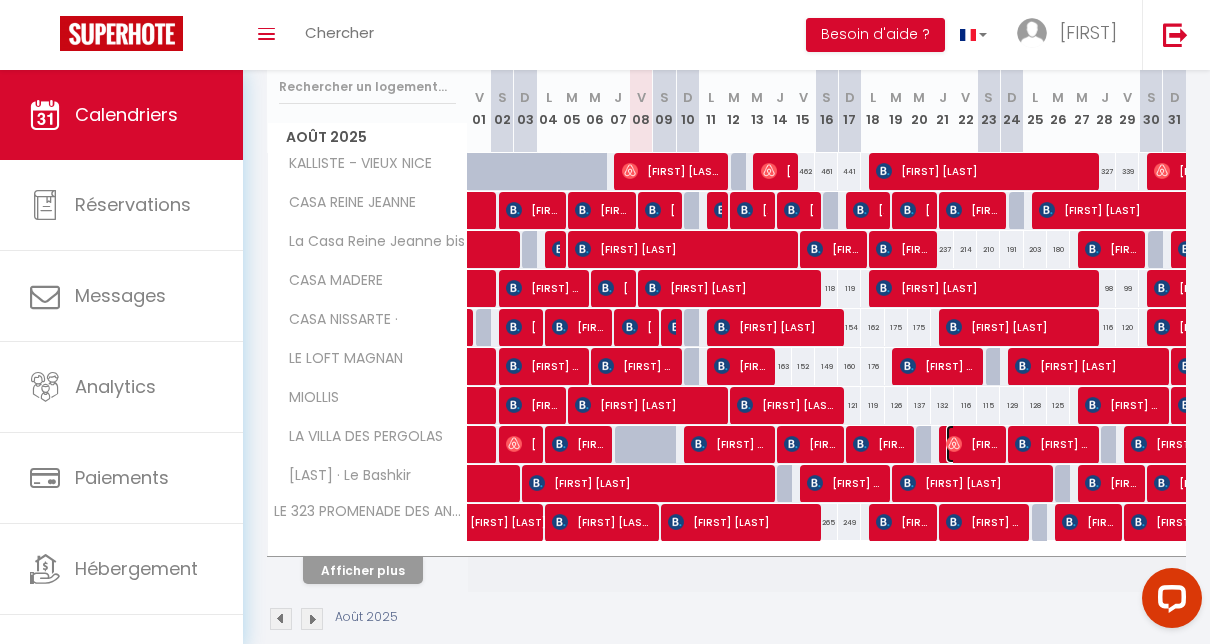 click at bounding box center (954, 444) 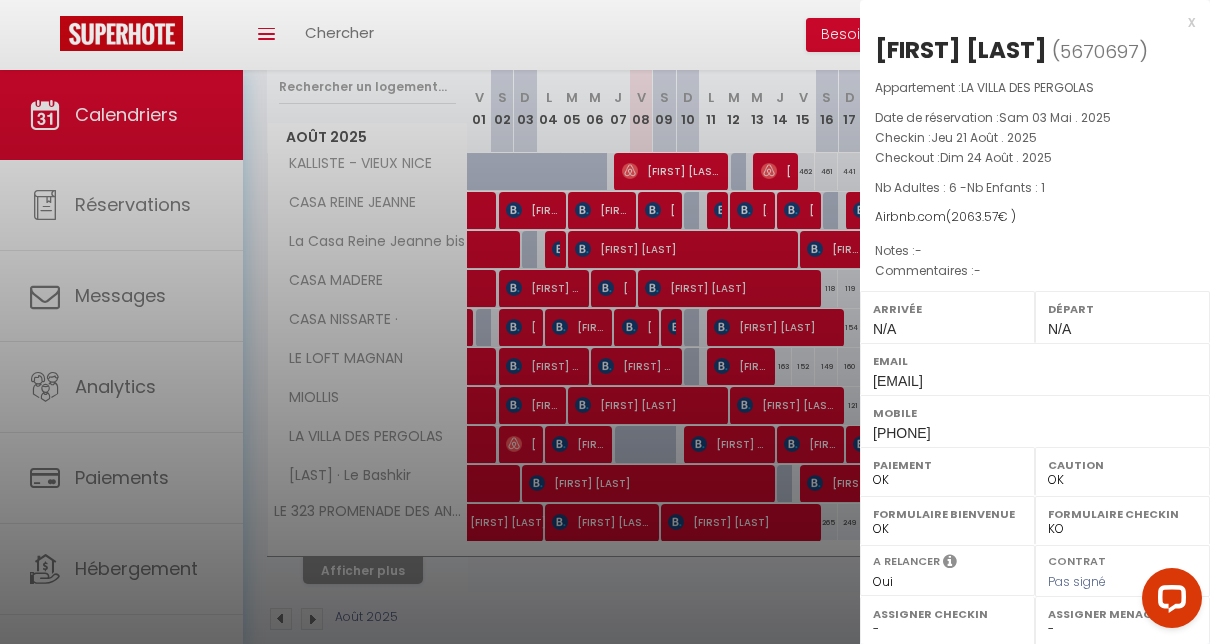 click at bounding box center (605, 322) 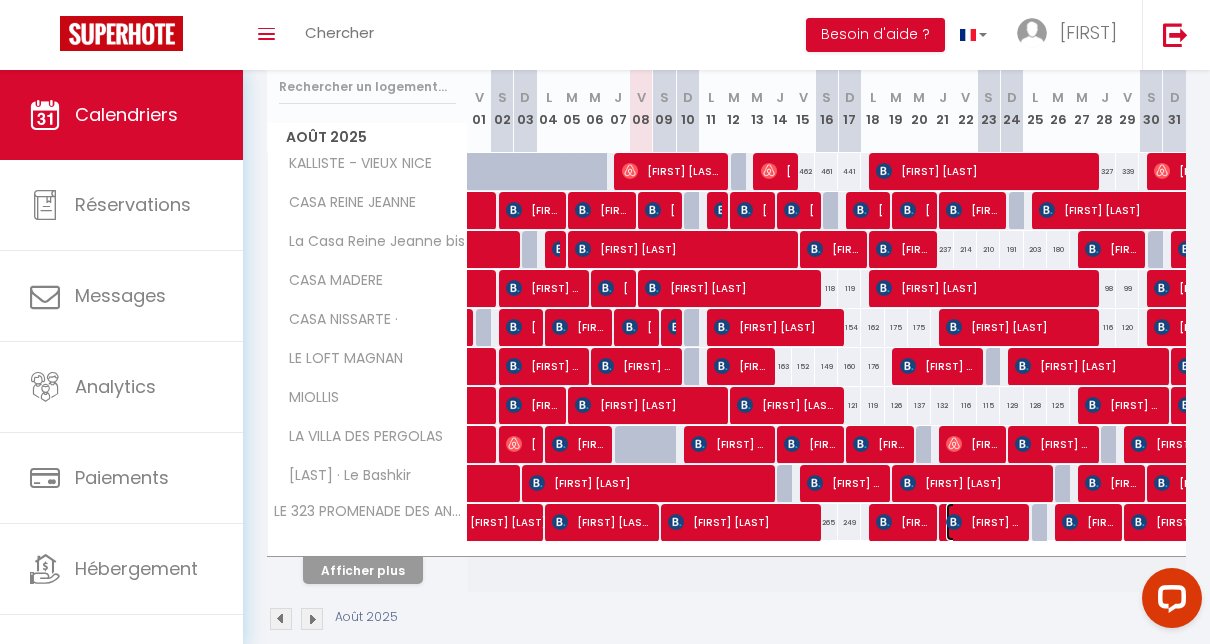 click on "[FIRST] [LAST]" at bounding box center [984, 522] 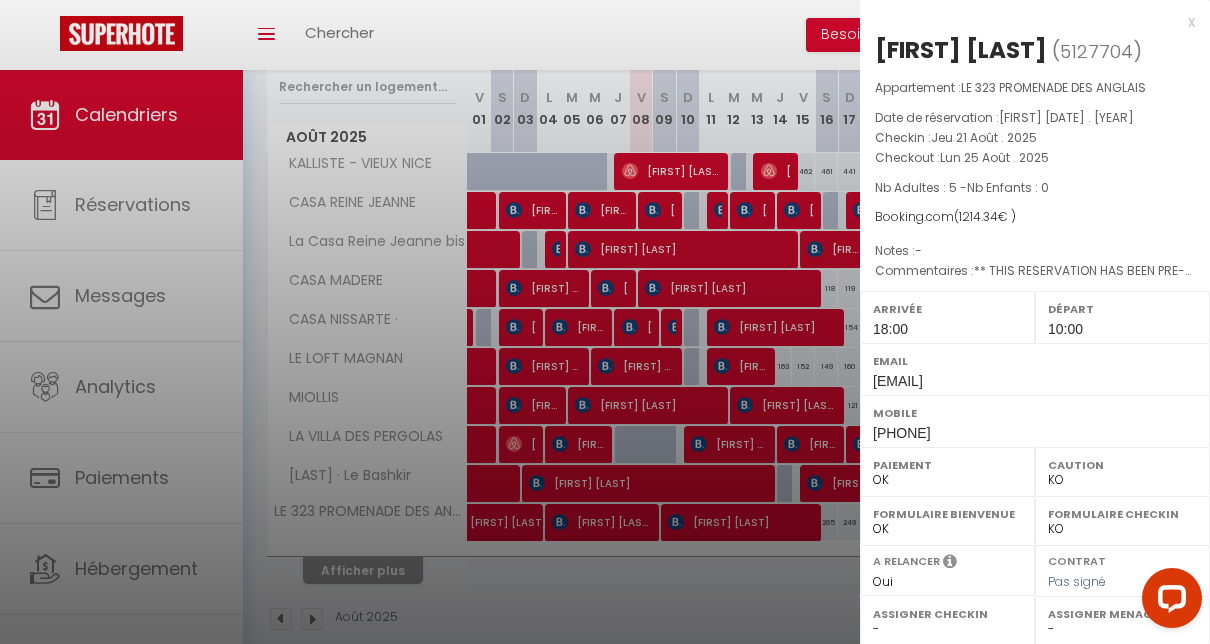 click at bounding box center [605, 322] 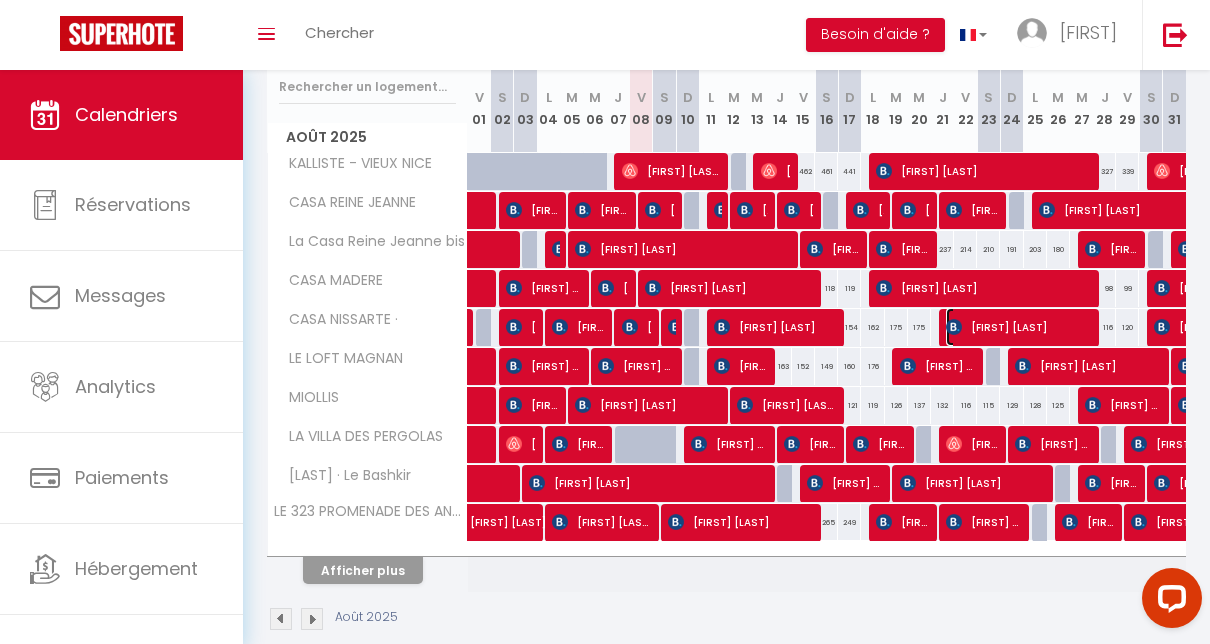 click on "[FIRST] [LAST]" at bounding box center (1019, 327) 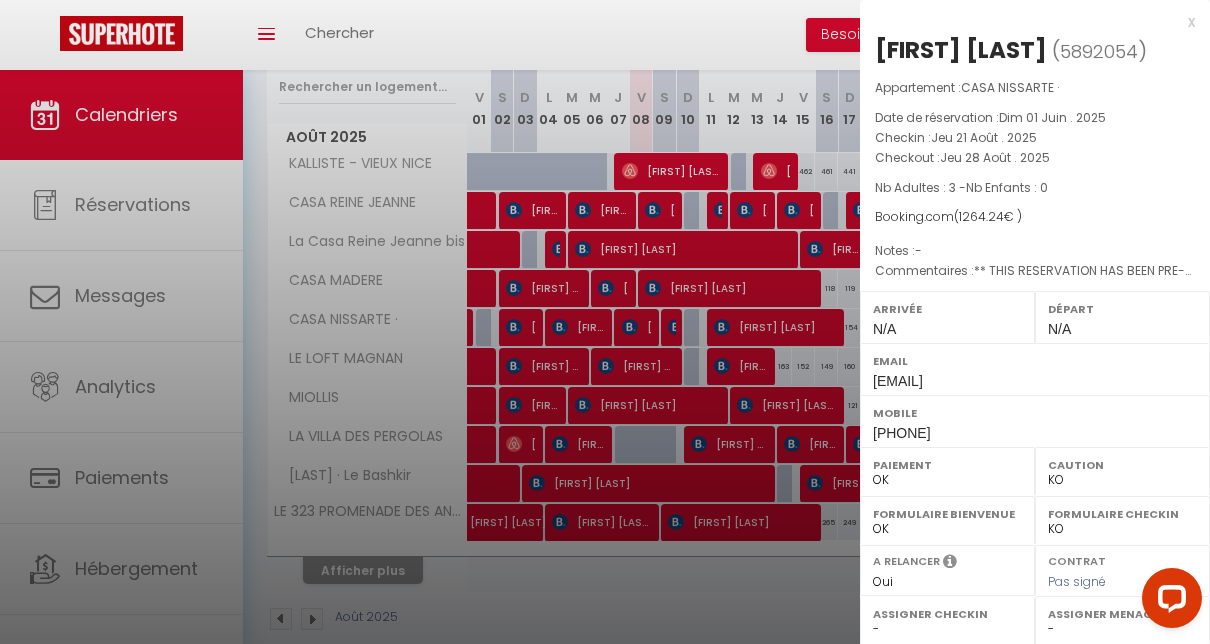 click on "[FIRST] [LAST]
( 5892054 )" at bounding box center (1035, 51) 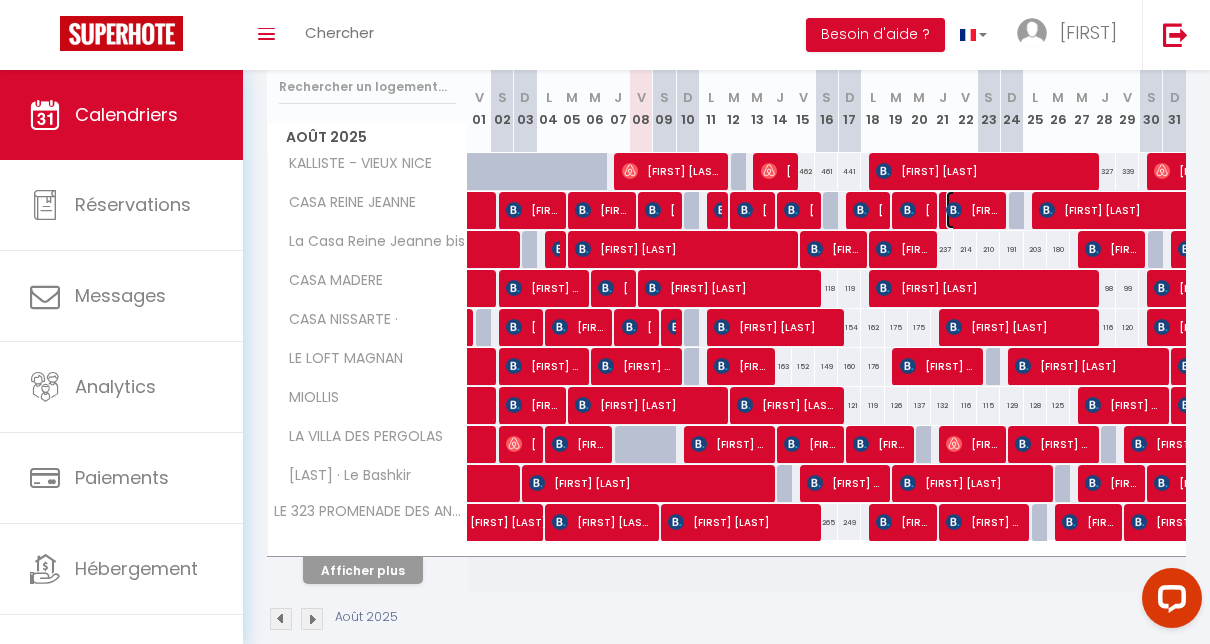 click on "[FIRST] [LAST]" at bounding box center (973, 210) 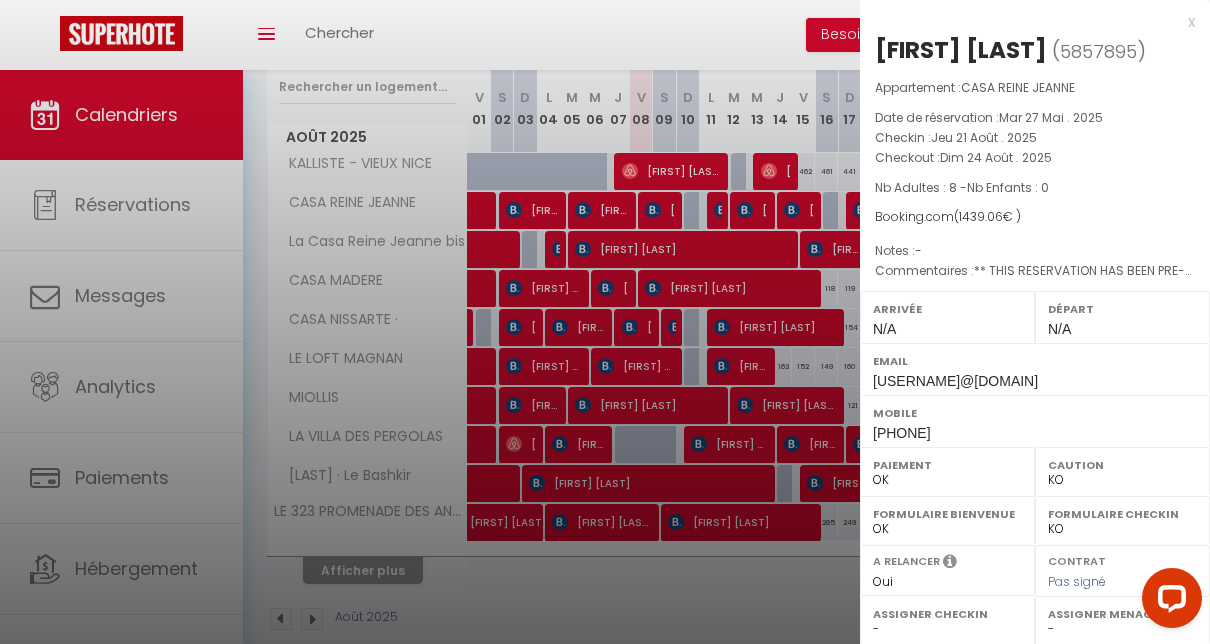 click at bounding box center [605, 322] 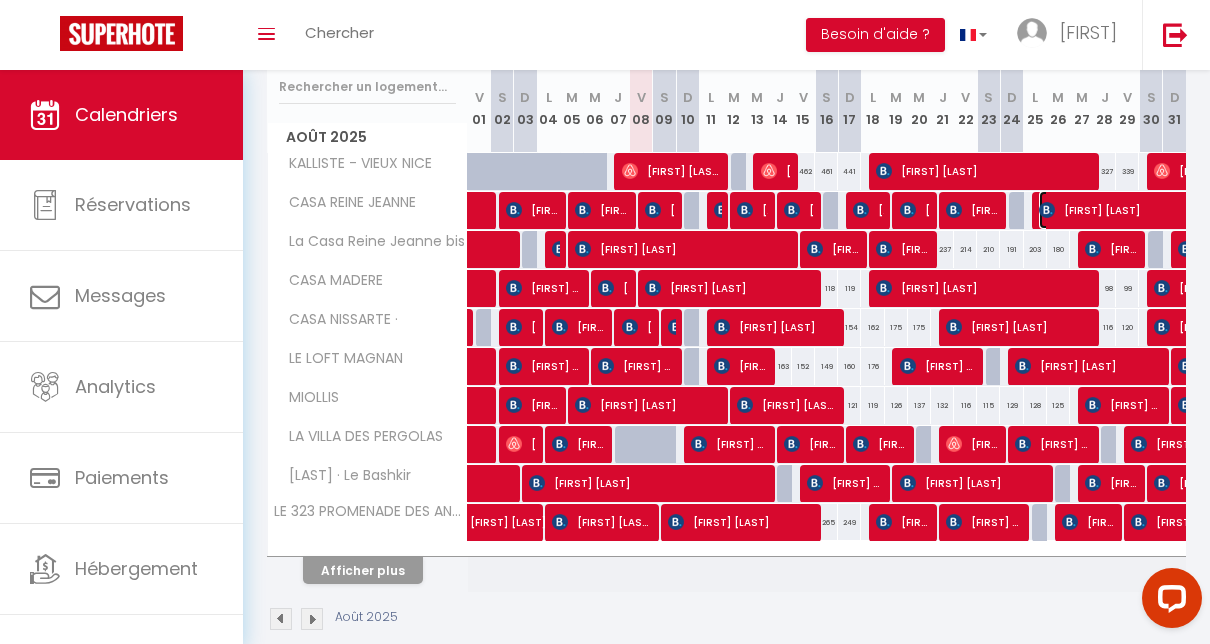 click on "[FIRST] [LAST]" at bounding box center (1246, 210) 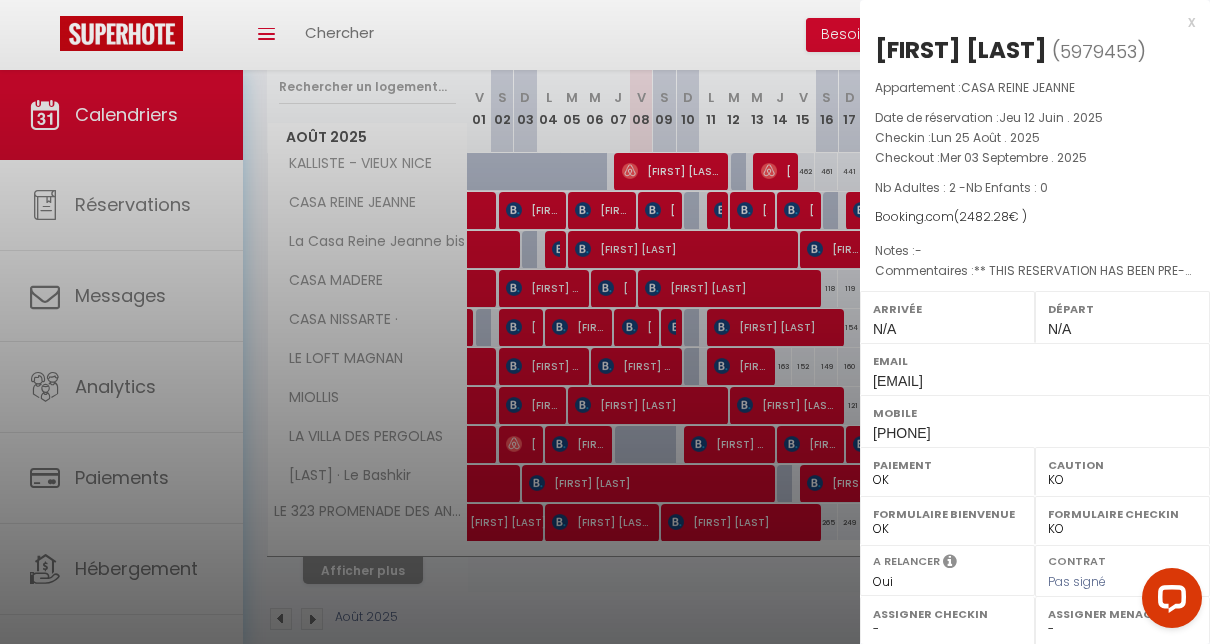 click at bounding box center (605, 322) 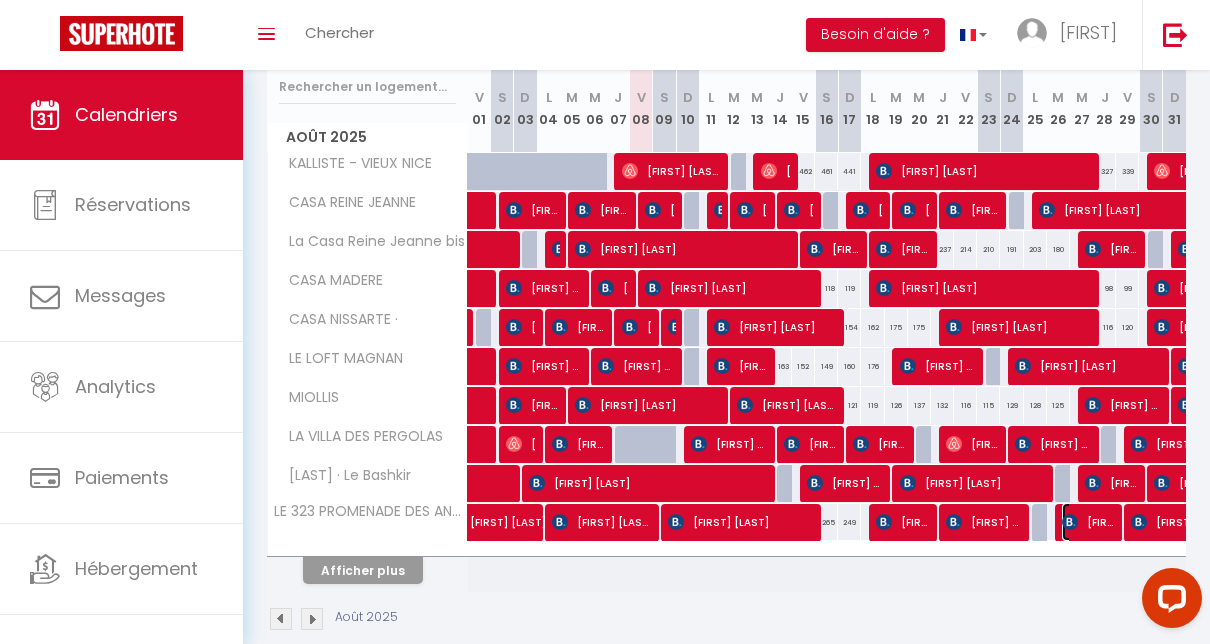 click at bounding box center (1070, 522) 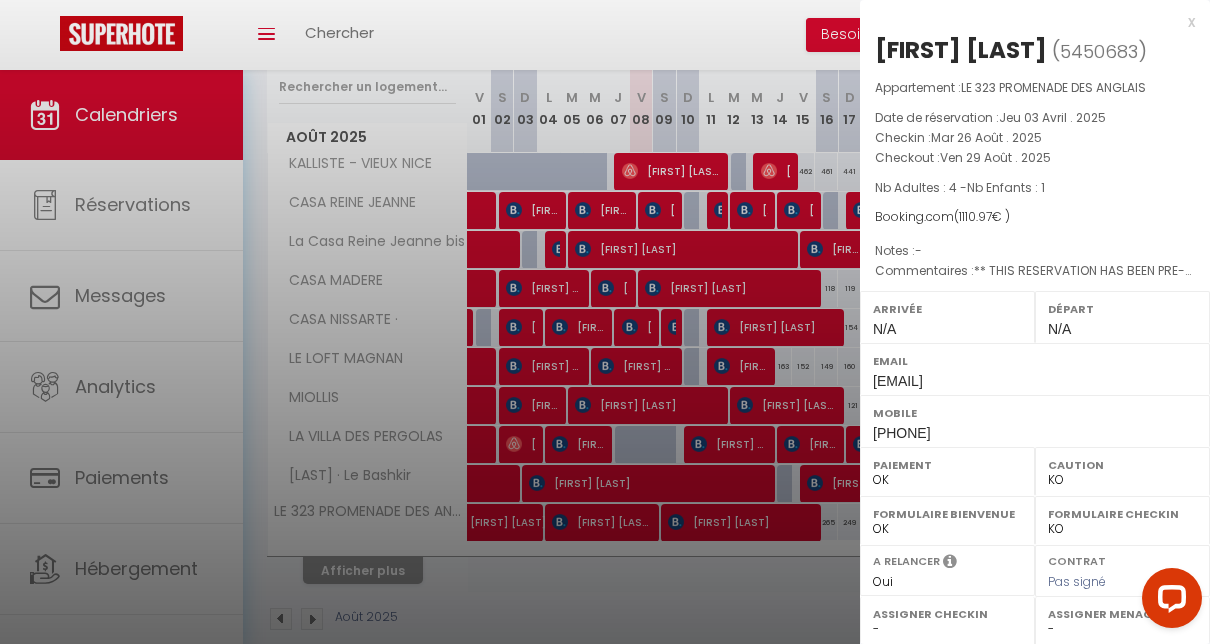 click at bounding box center (605, 322) 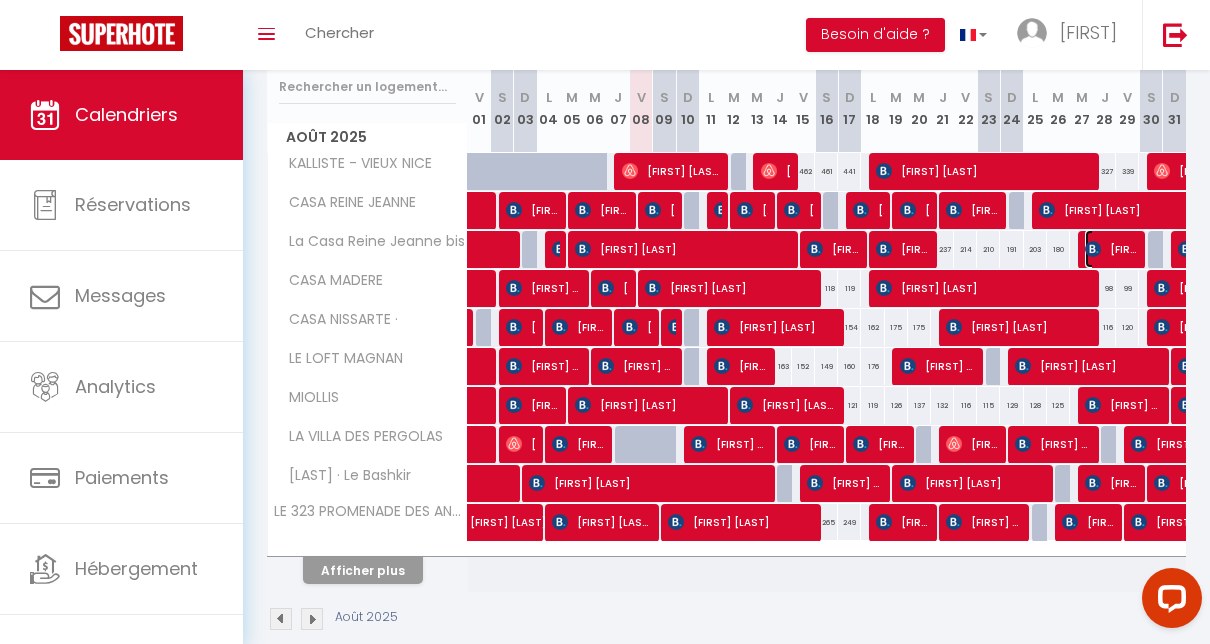 click on "[FIRST] [LAST]" at bounding box center (1112, 249) 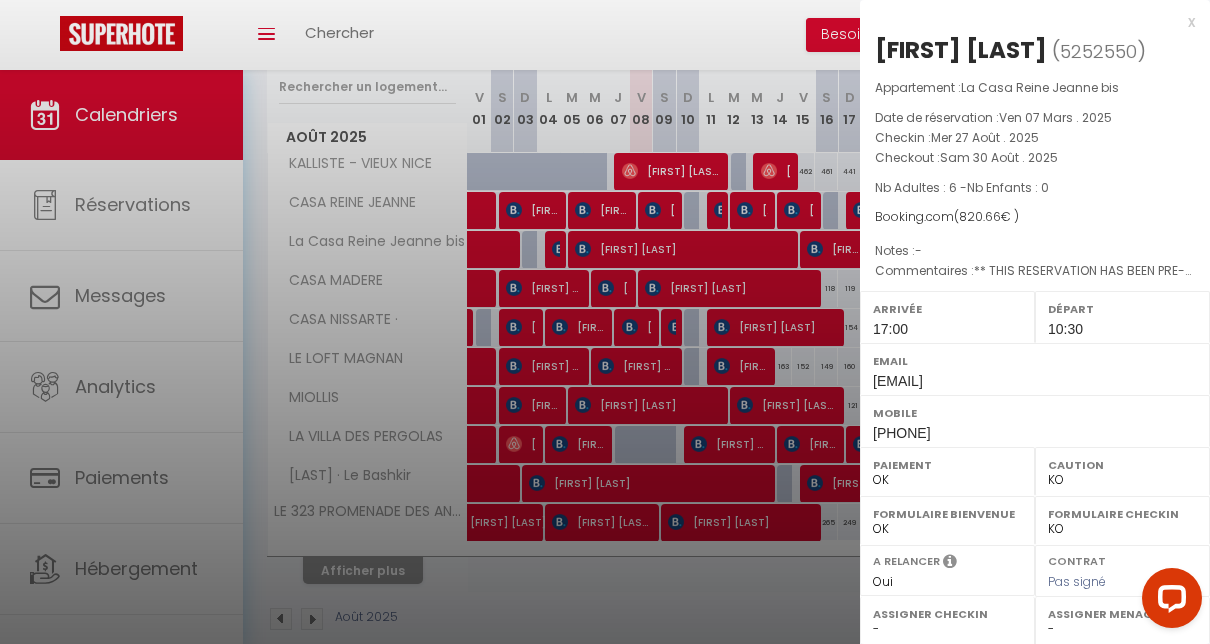 click at bounding box center [605, 322] 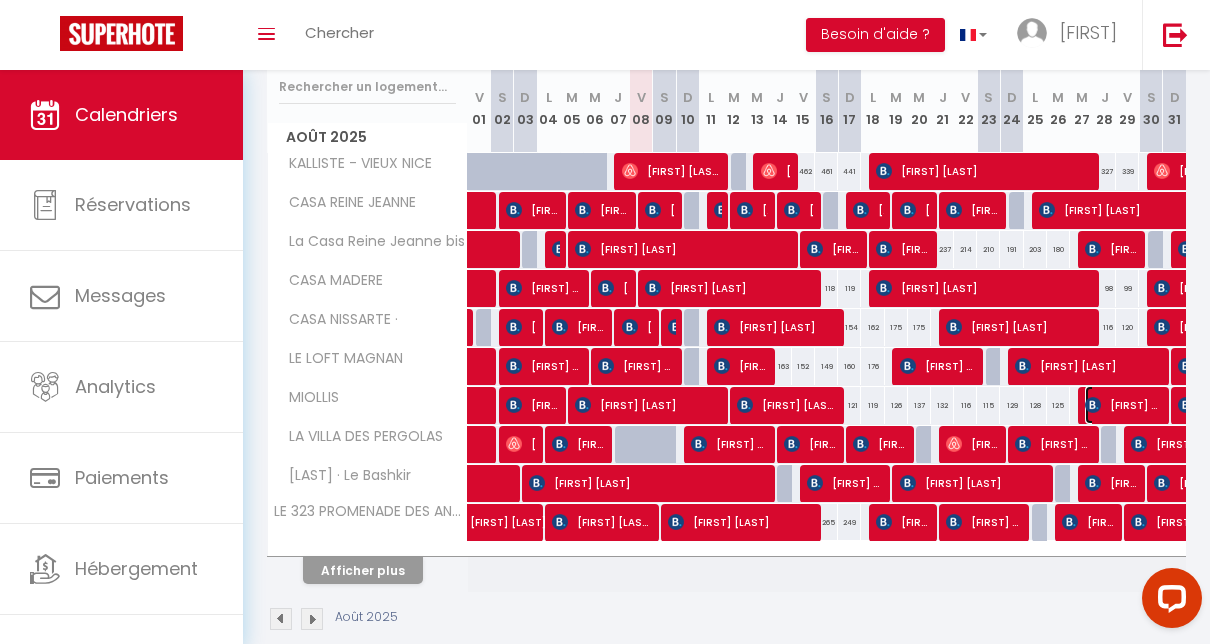 click on "[FIRST] [LAST]" at bounding box center (1123, 405) 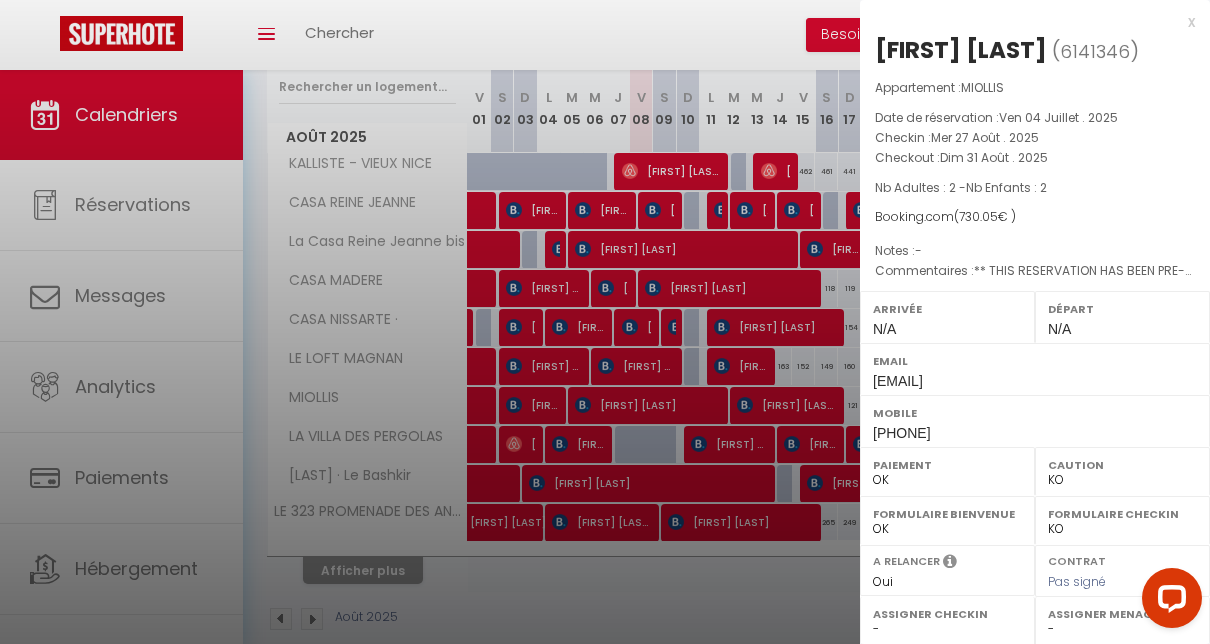 click on "Appartement :
MIOLLIS
Date de réservation :
Ven 04 Juillet . 2025
Checkin :
Mer 27 Août . 2025
Checkout :
Dim 31 Août . 2025
Nb Adultes : 2 -
Nb Enfants :
2
Booking.com
(
730.05
€ )
Notes :
-
Commentaires :
** THIS RESERVATION HAS BEEN PRE-PAID **
BOOKING NOTE : Payment charge is EUR 10.2207112" at bounding box center (1035, 180) 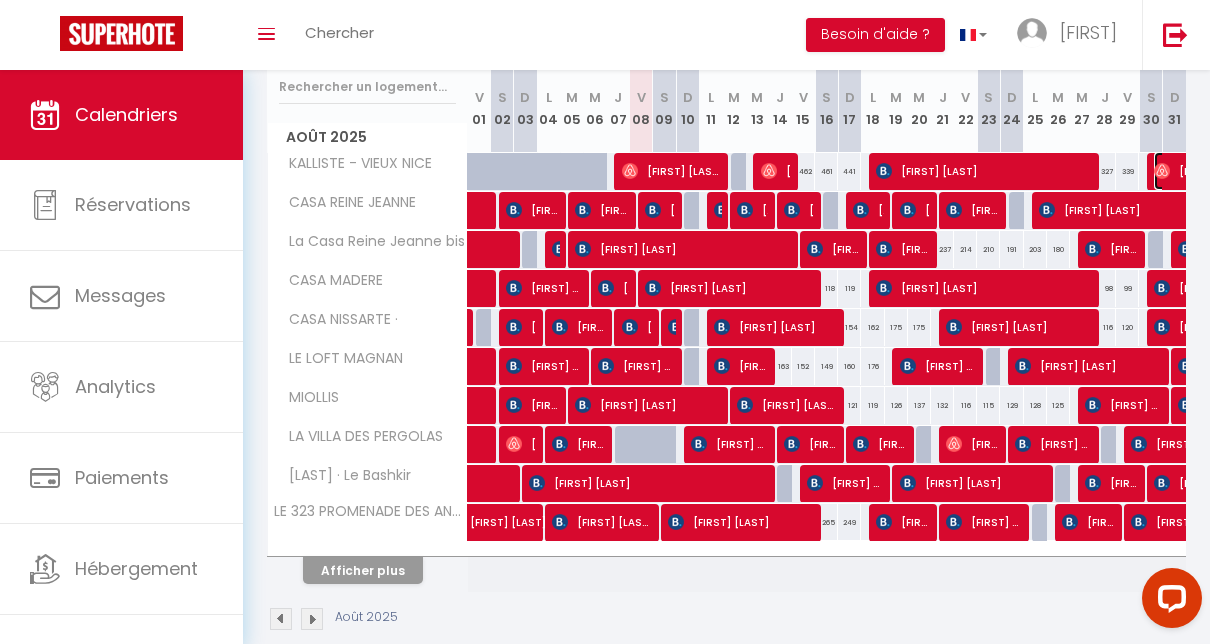 click on "[FIRST] [LAST]" at bounding box center [1269, 171] 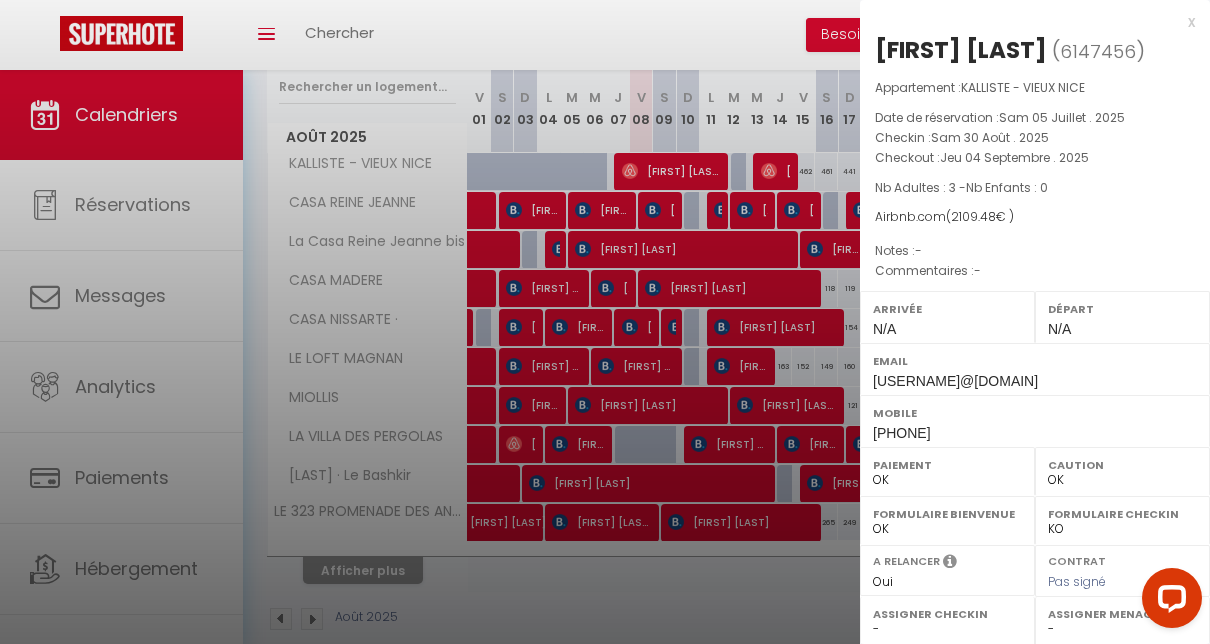 click at bounding box center [605, 322] 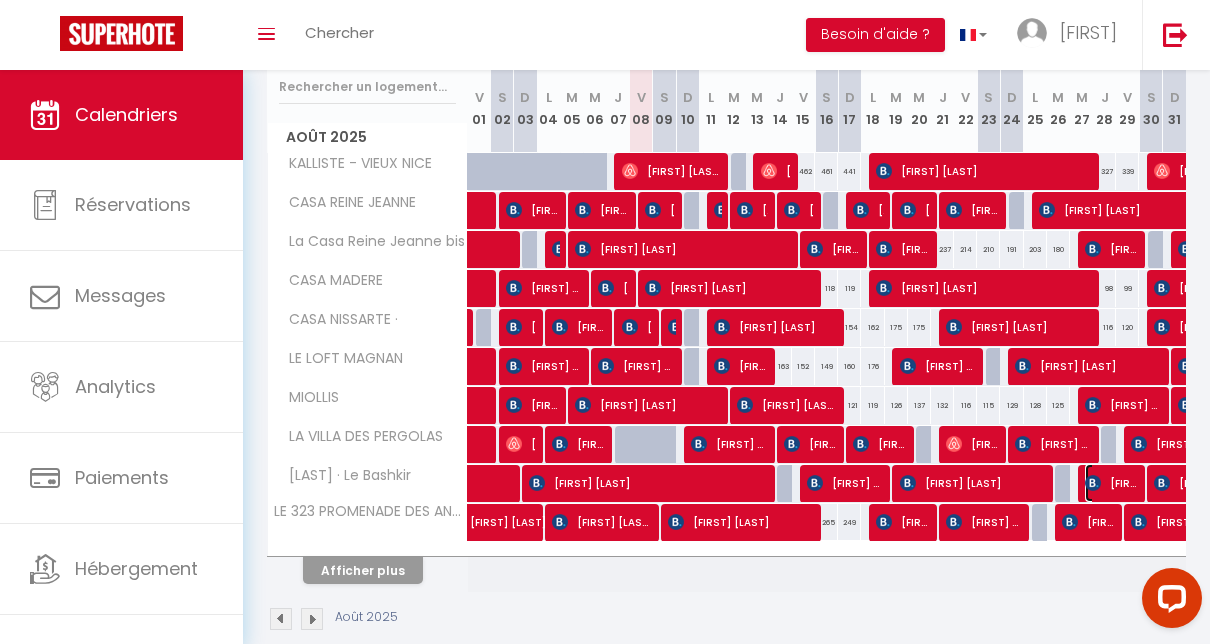 click on "[FIRST] [LAST]" at bounding box center (1112, 483) 